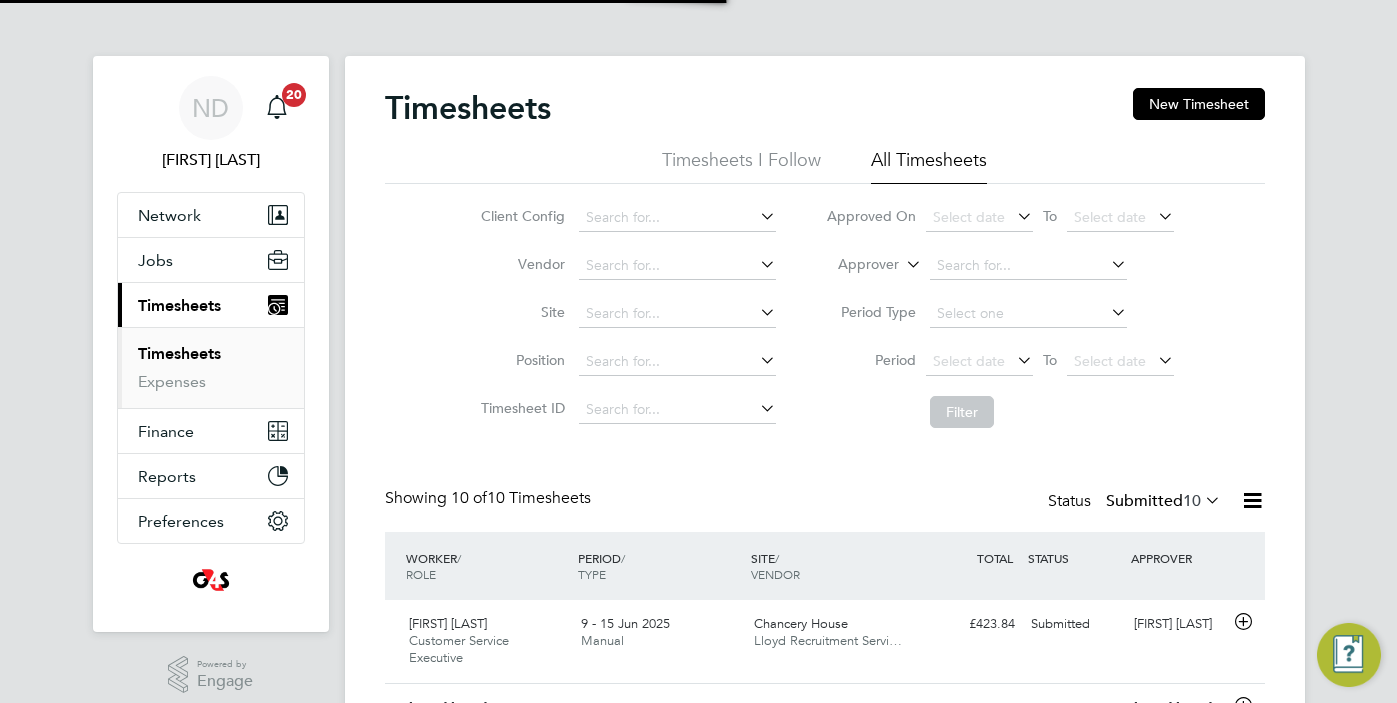 scroll, scrollTop: 0, scrollLeft: 0, axis: both 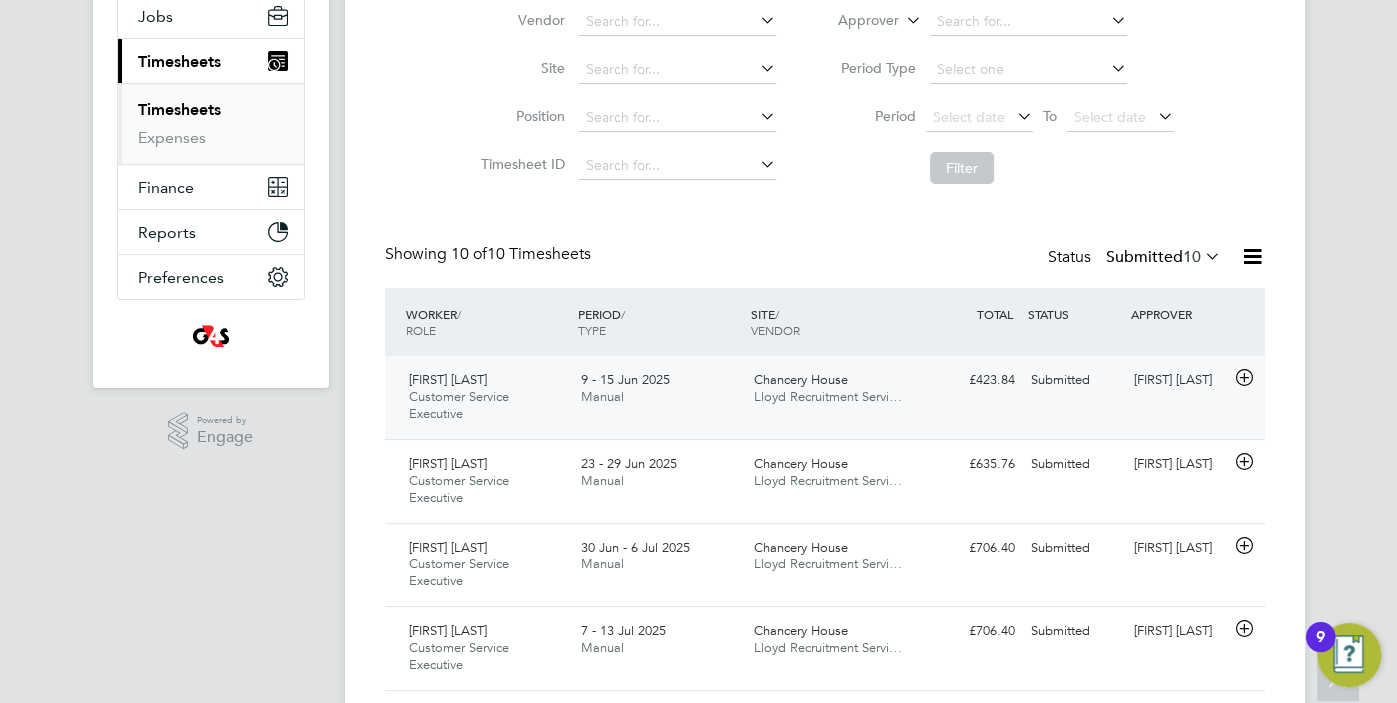 click on "Ruvarashe Chinembiri Customer Service Executive   9 - 15 Jun 2025" 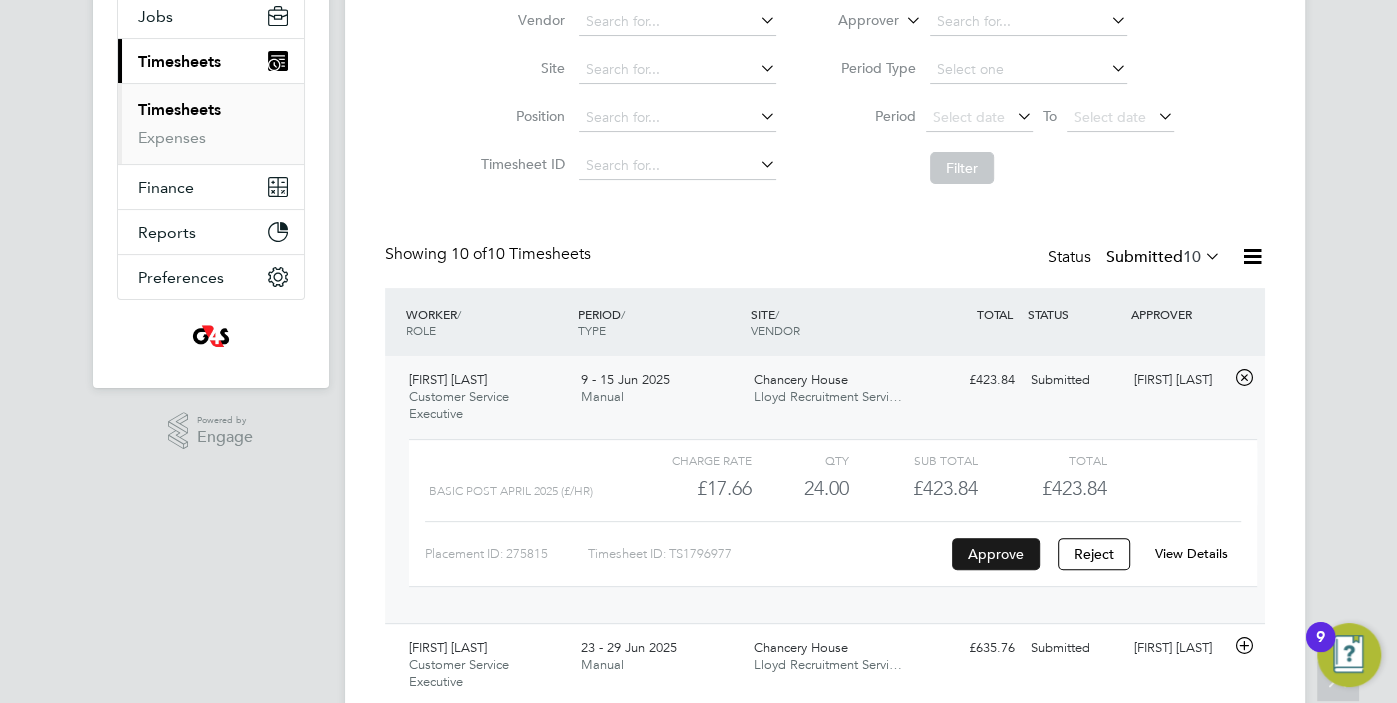 click on "Approve" 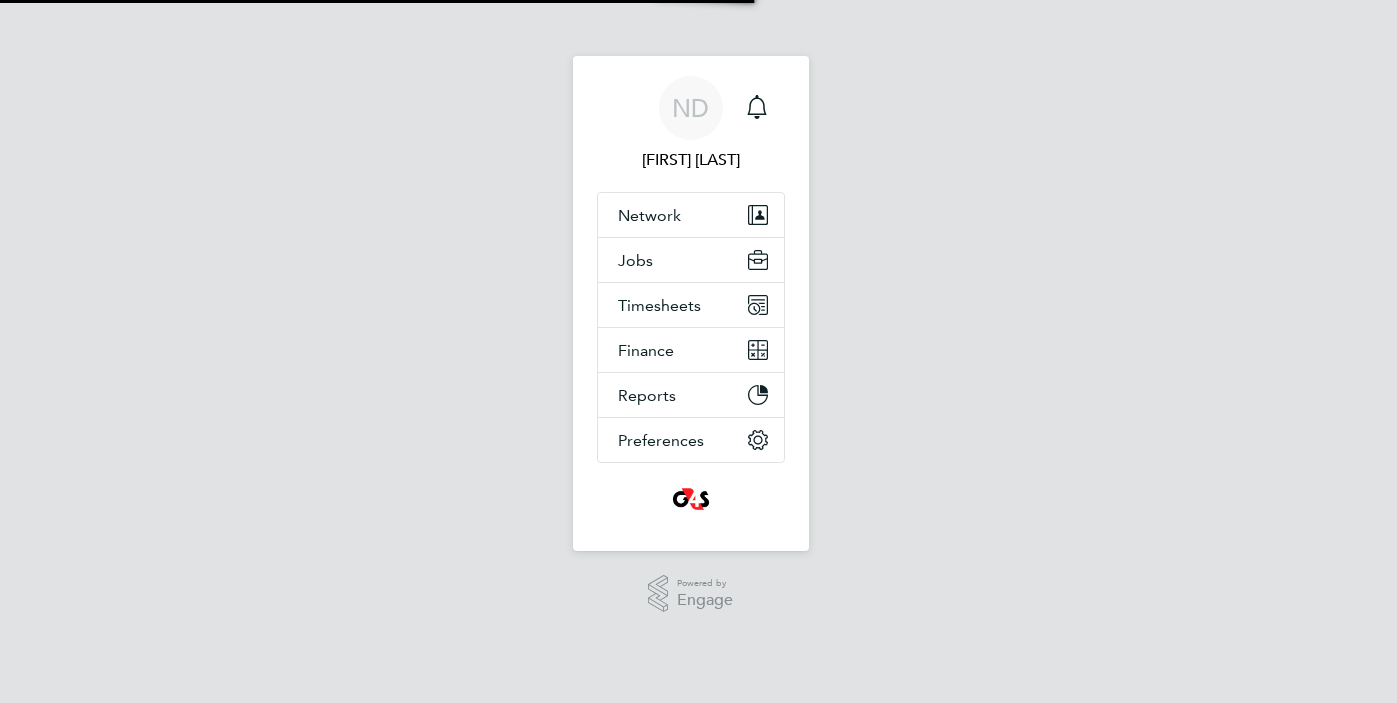 scroll, scrollTop: 0, scrollLeft: 0, axis: both 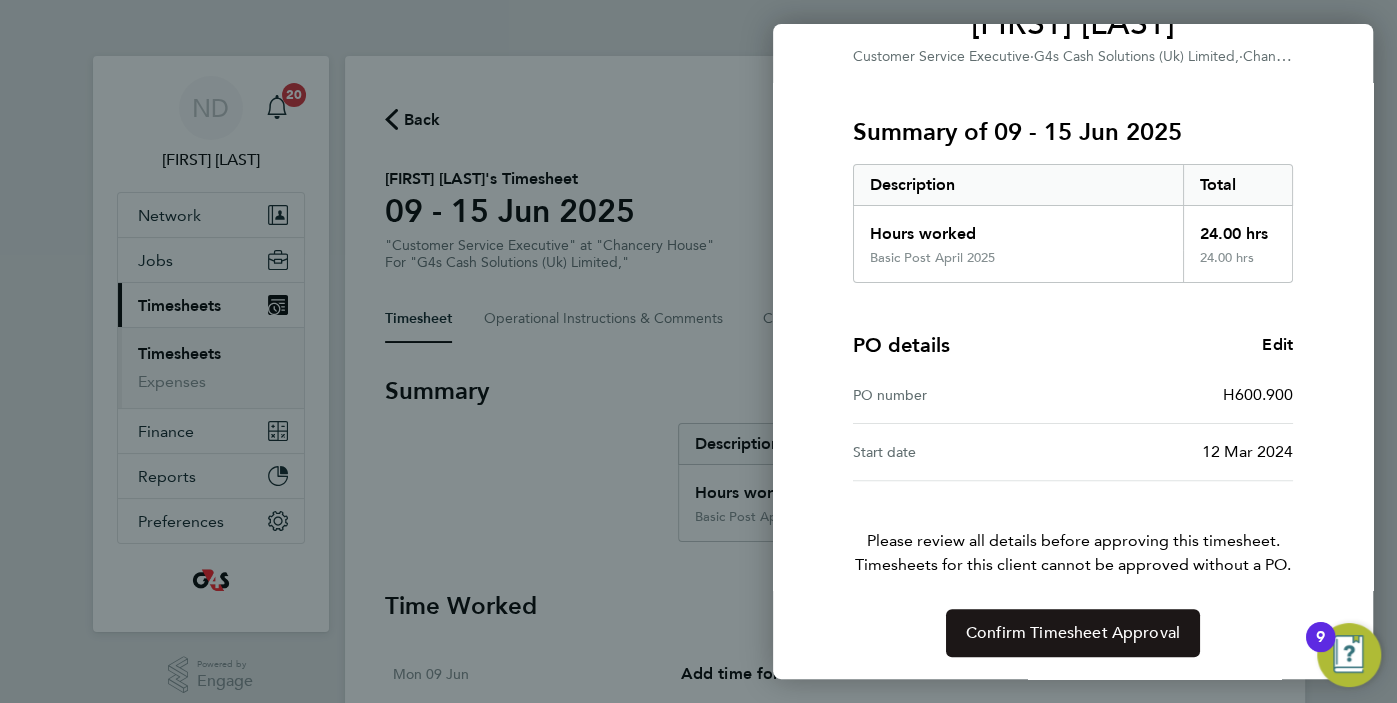 click on "Confirm Timesheet Approval" 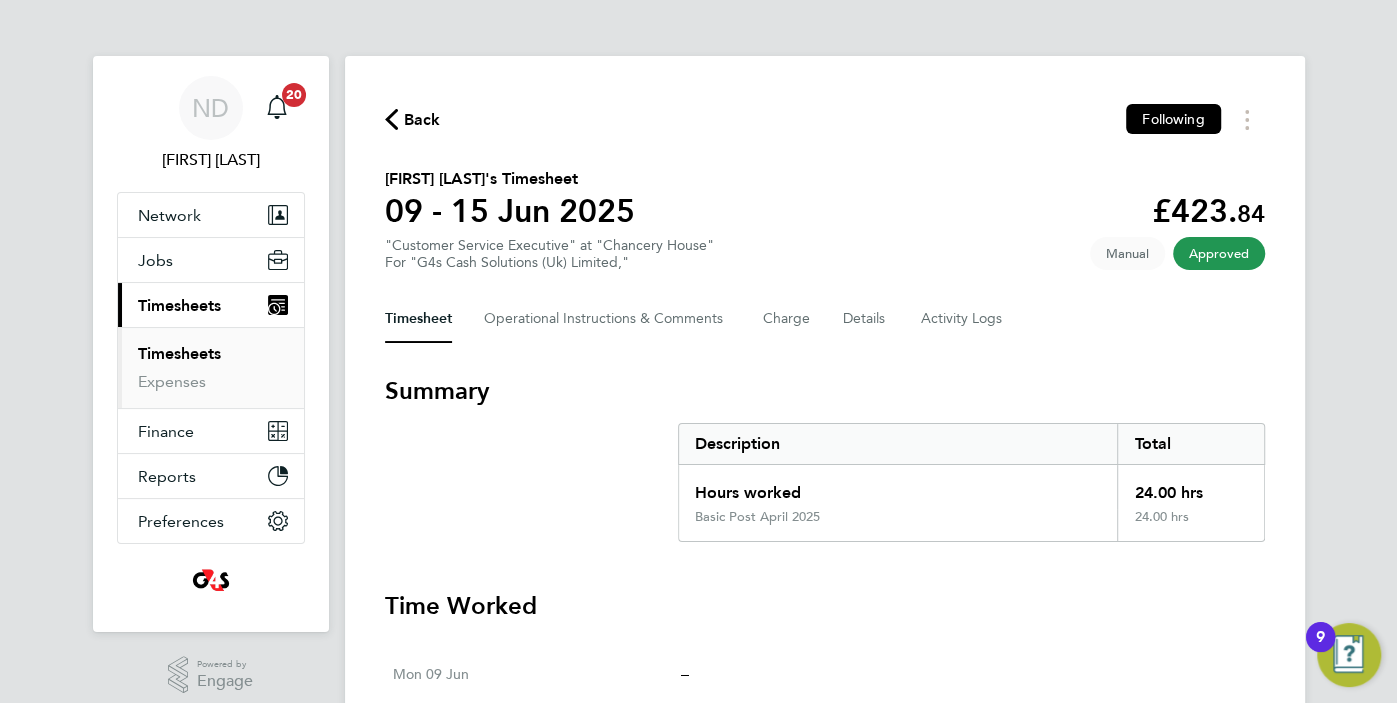 click on "Back" 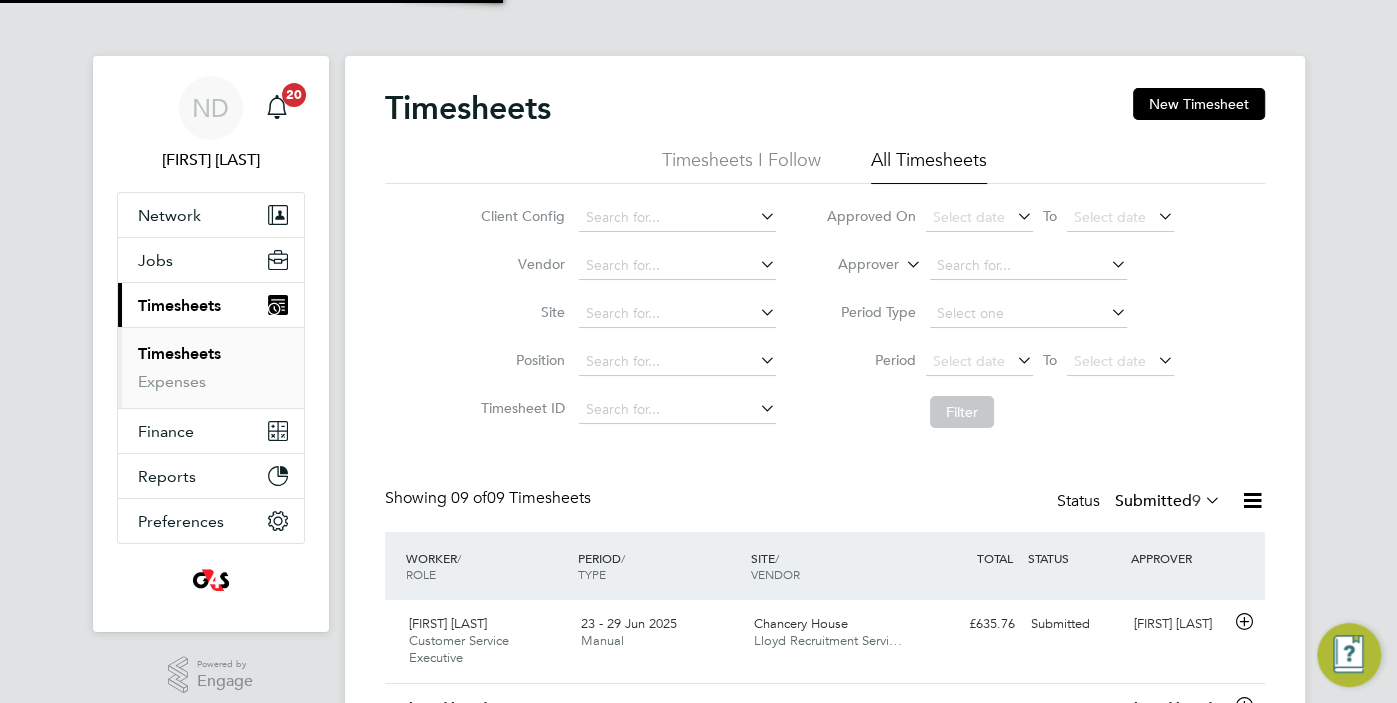 scroll, scrollTop: 10, scrollLeft: 10, axis: both 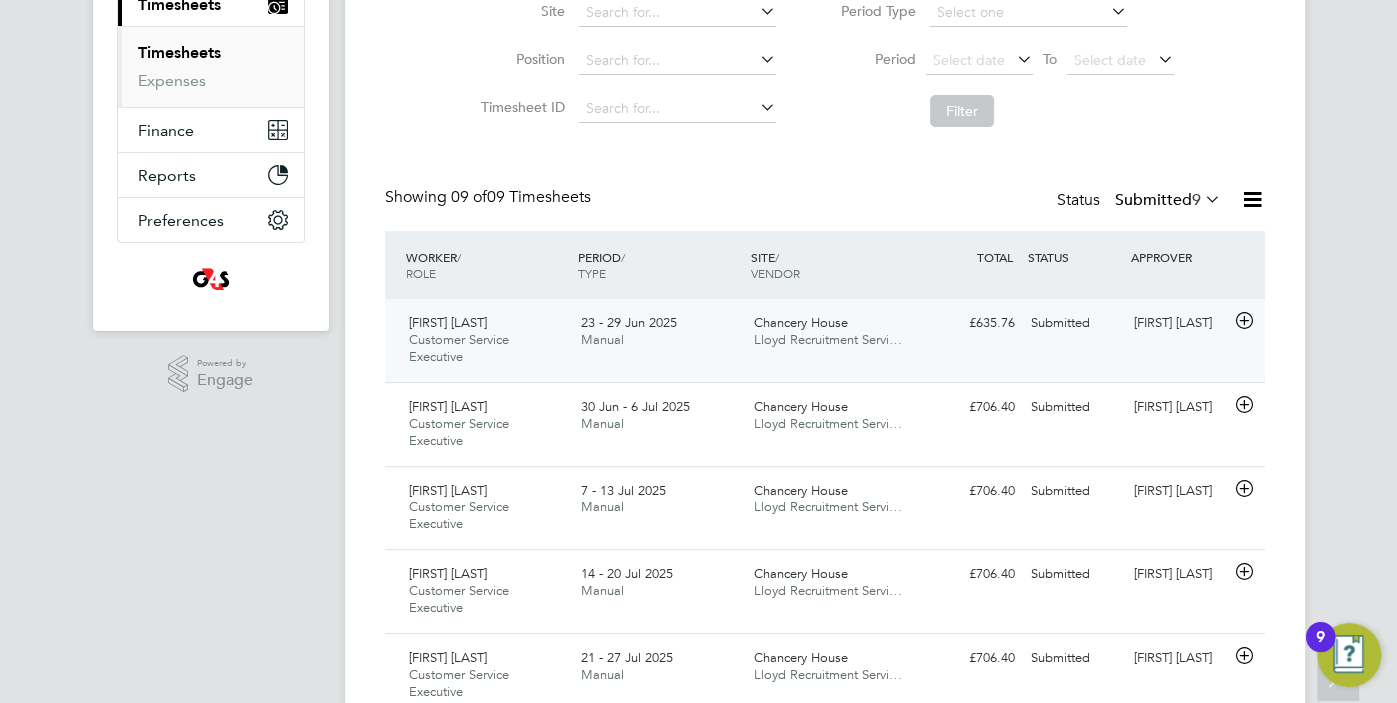 click on "23 - 29 Jun 2025 Manual" 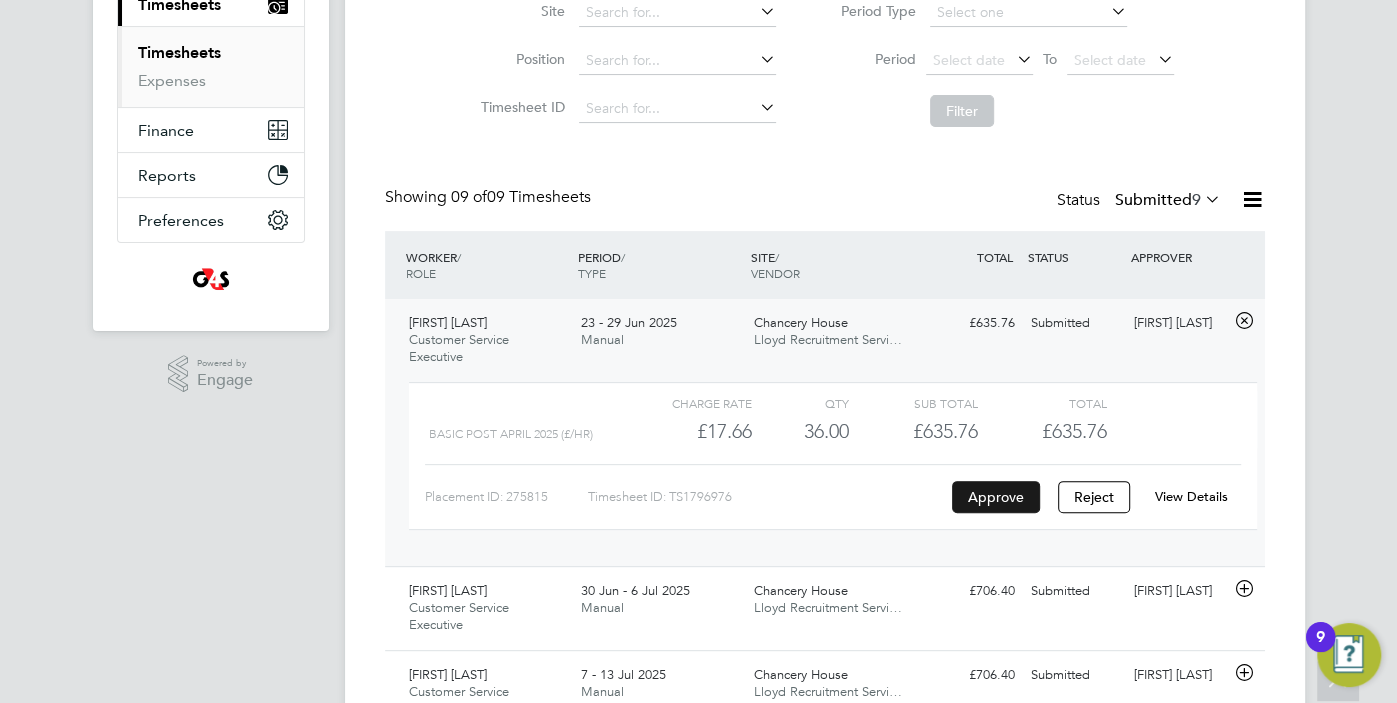 click on "Approve" 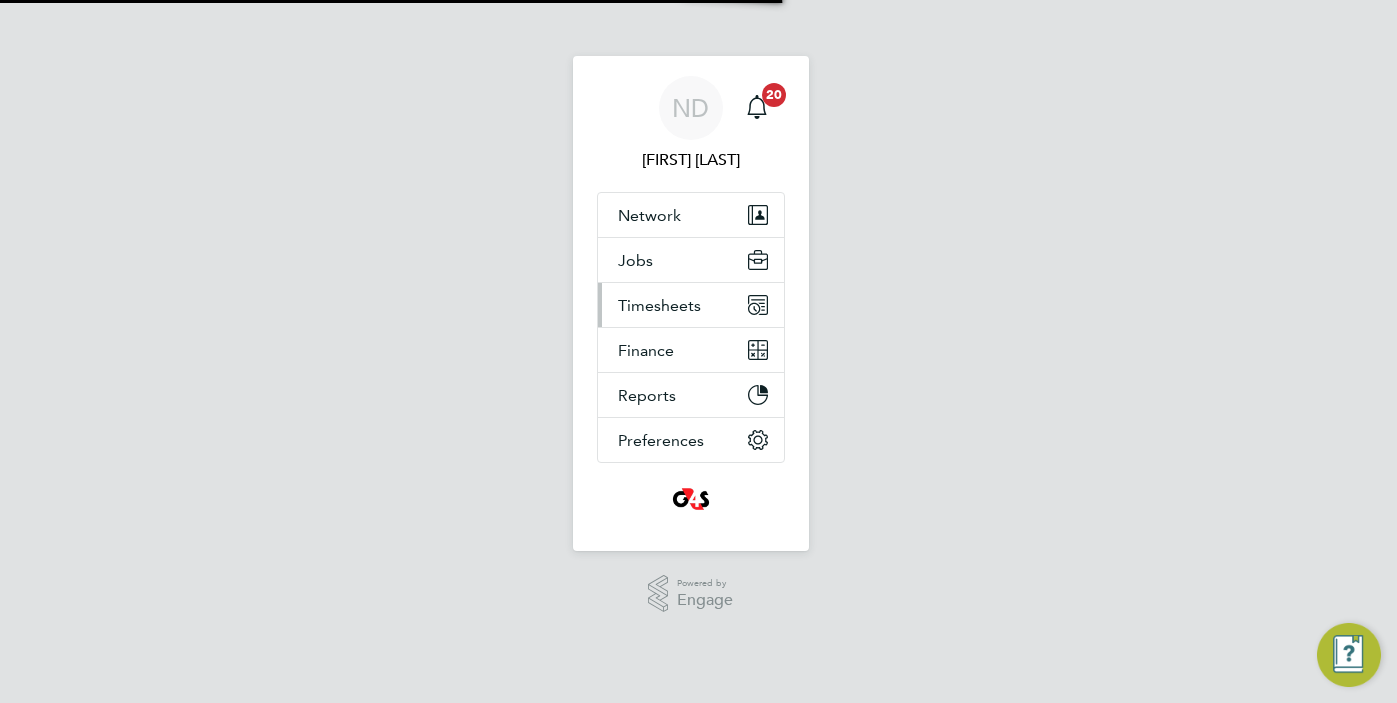 scroll, scrollTop: 0, scrollLeft: 0, axis: both 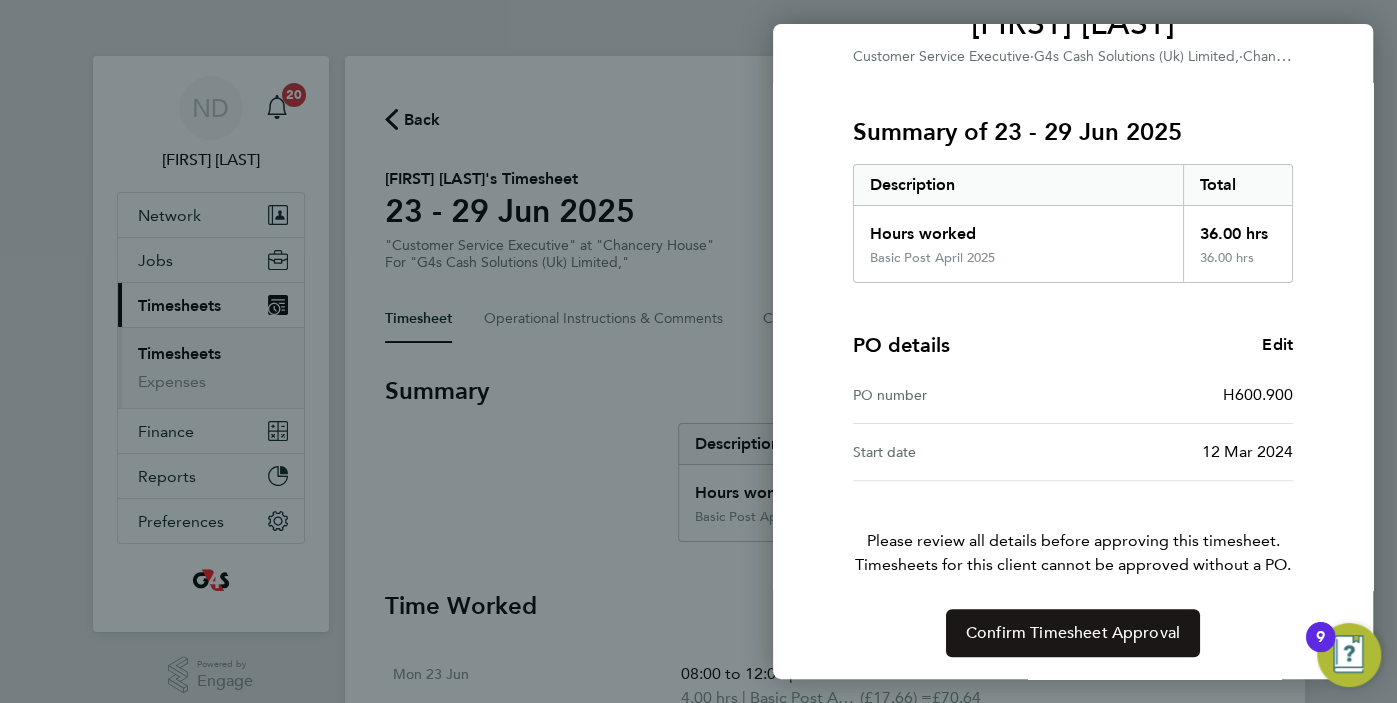 click on "Confirm Timesheet Approval" 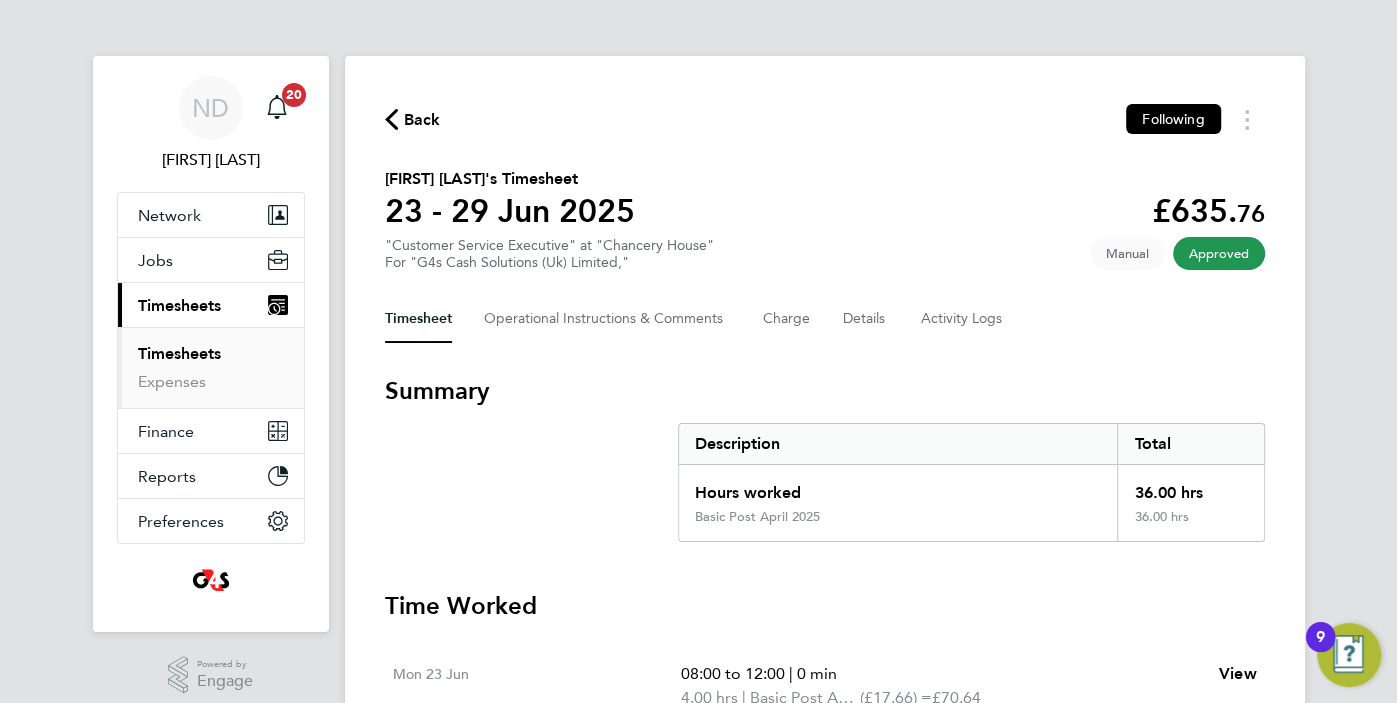 click on "Back" 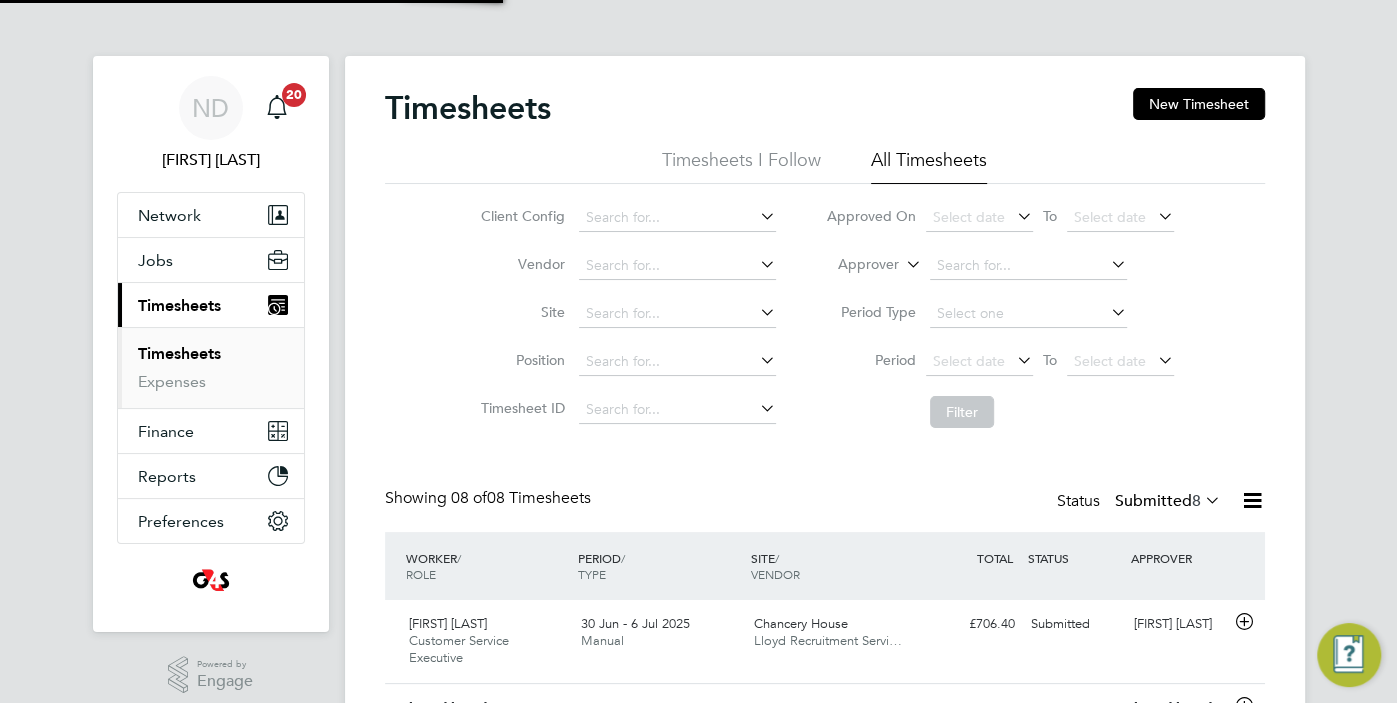 scroll, scrollTop: 10, scrollLeft: 10, axis: both 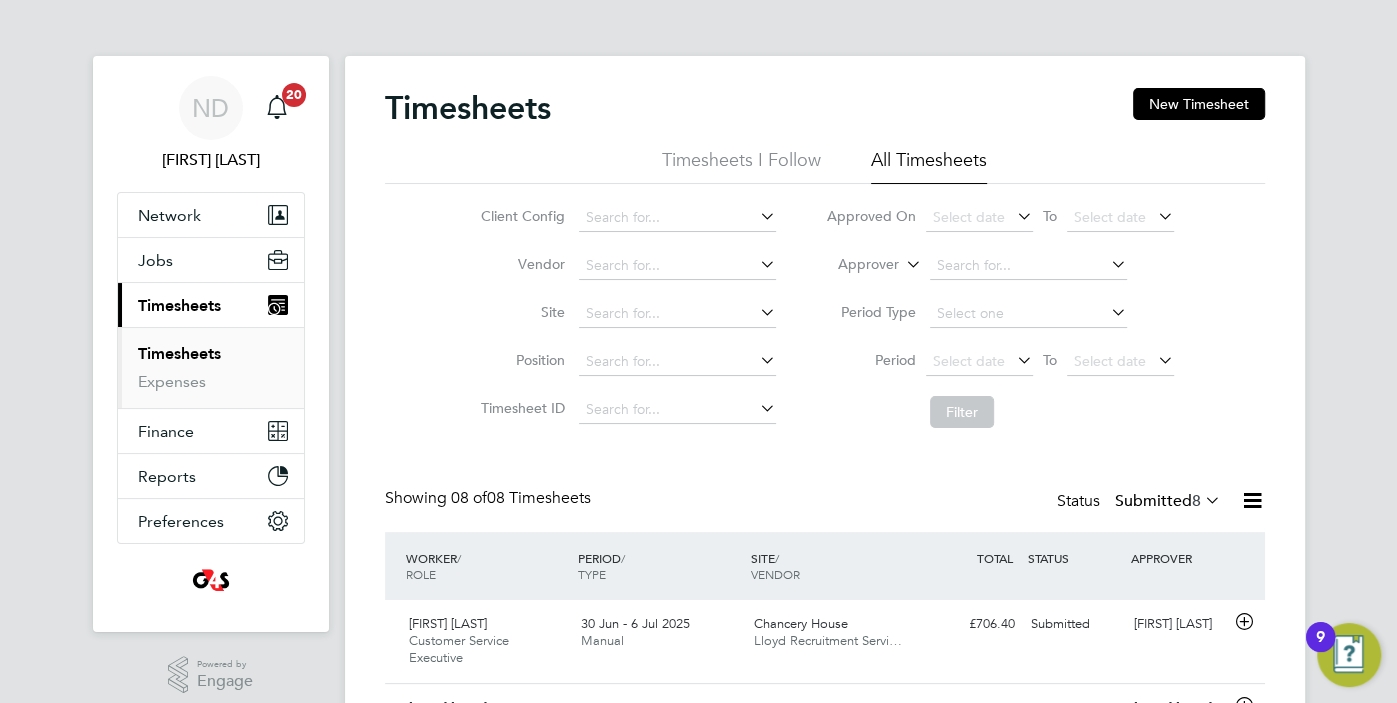 click on "Timesheets" at bounding box center (179, 353) 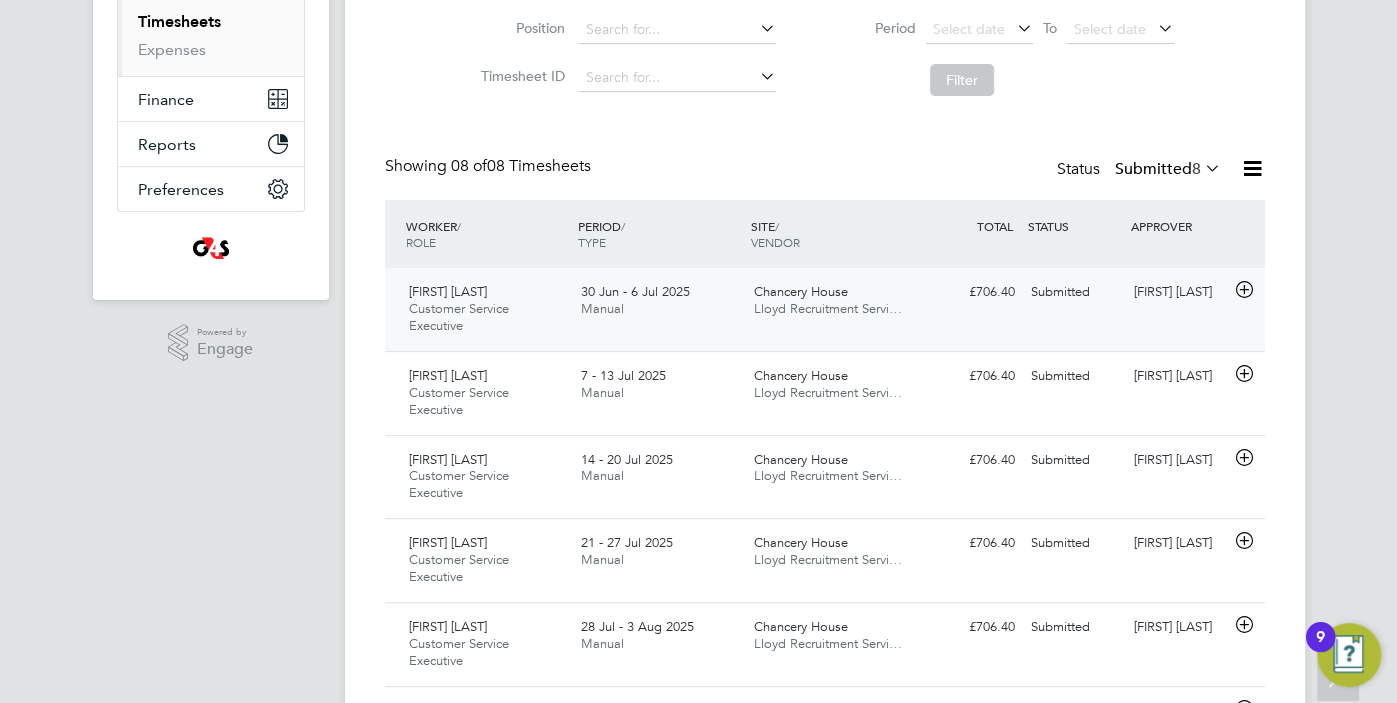 click on "Ruvarashe Chinembiri Customer Service Executive   30 Jun - 6 Jul 2025" 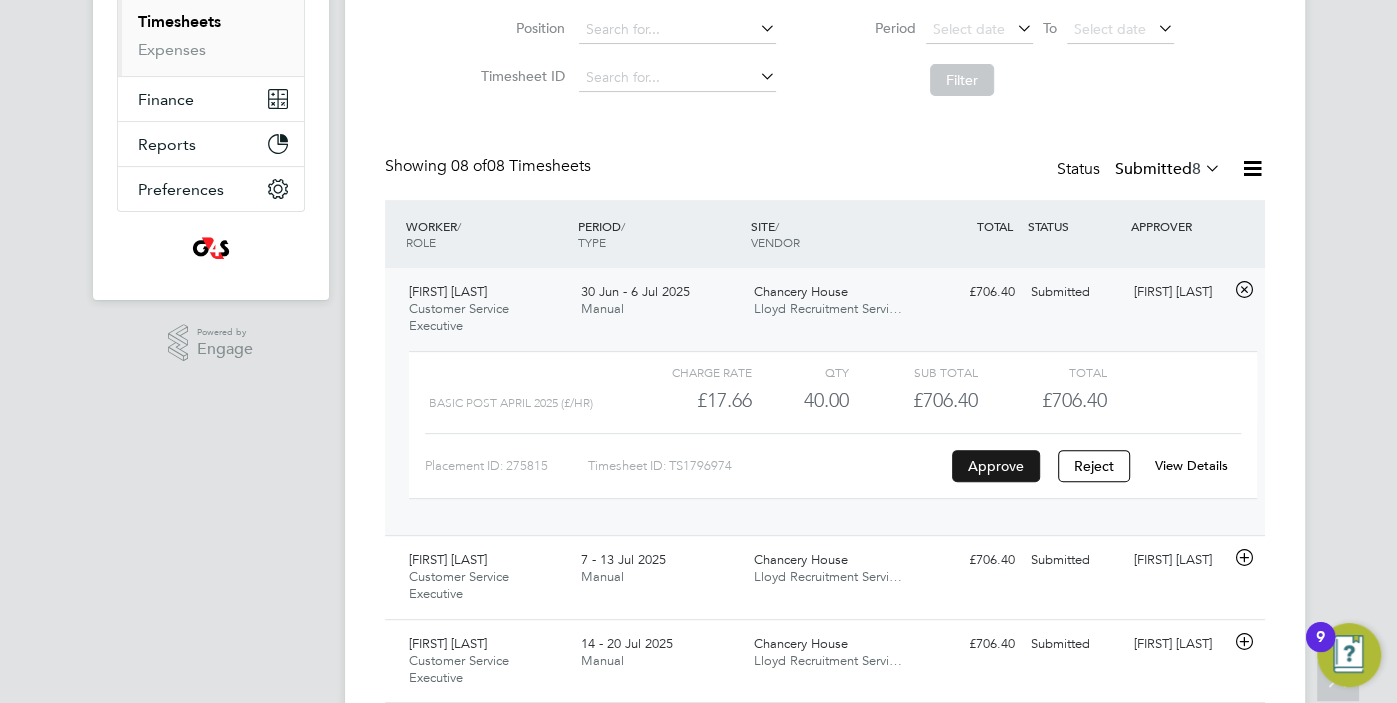 click on "Approve" 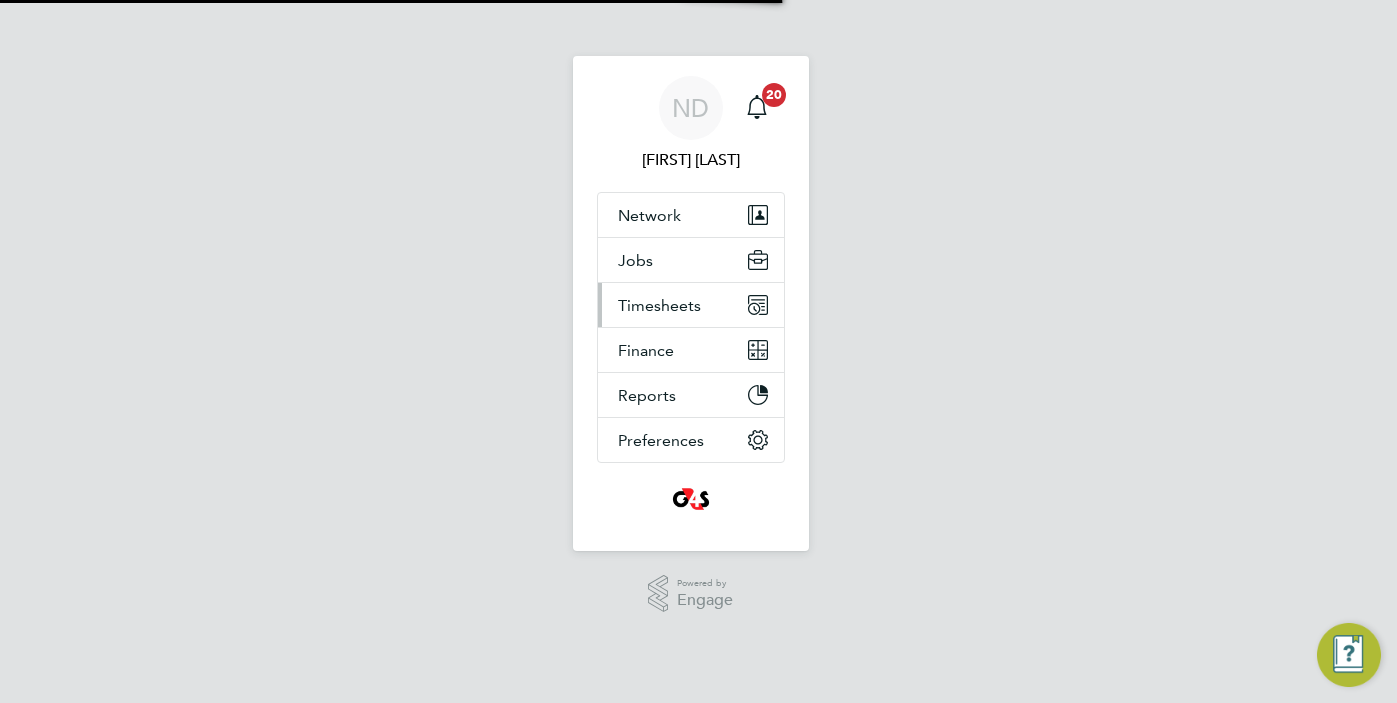 scroll, scrollTop: 0, scrollLeft: 0, axis: both 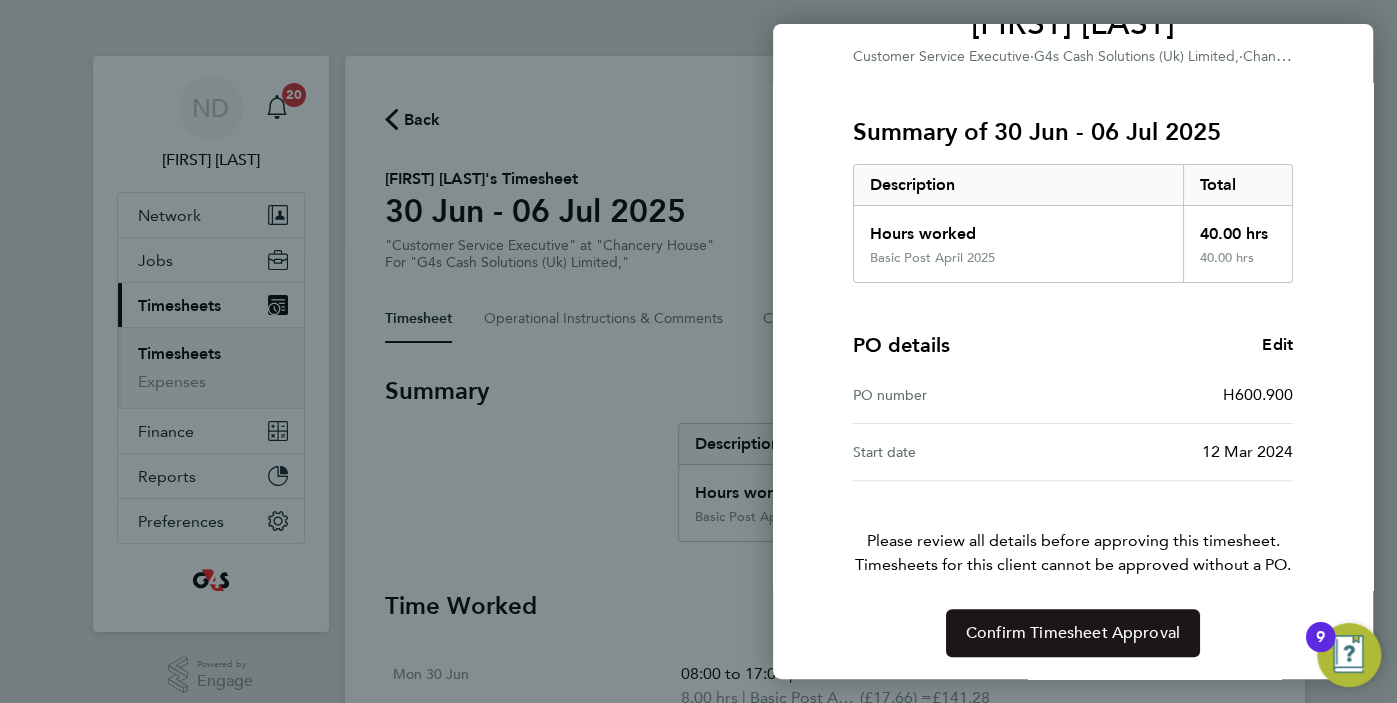 click on "Confirm Timesheet Approval" 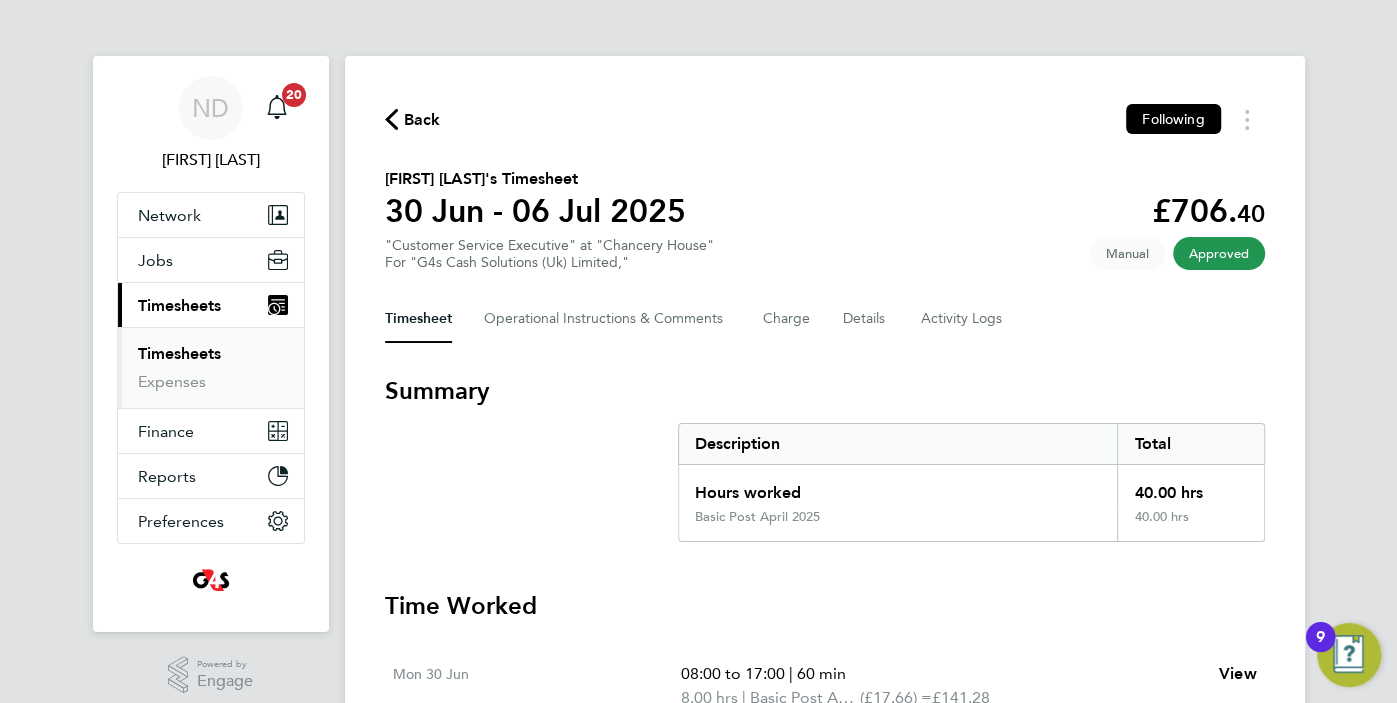 click on "Back" 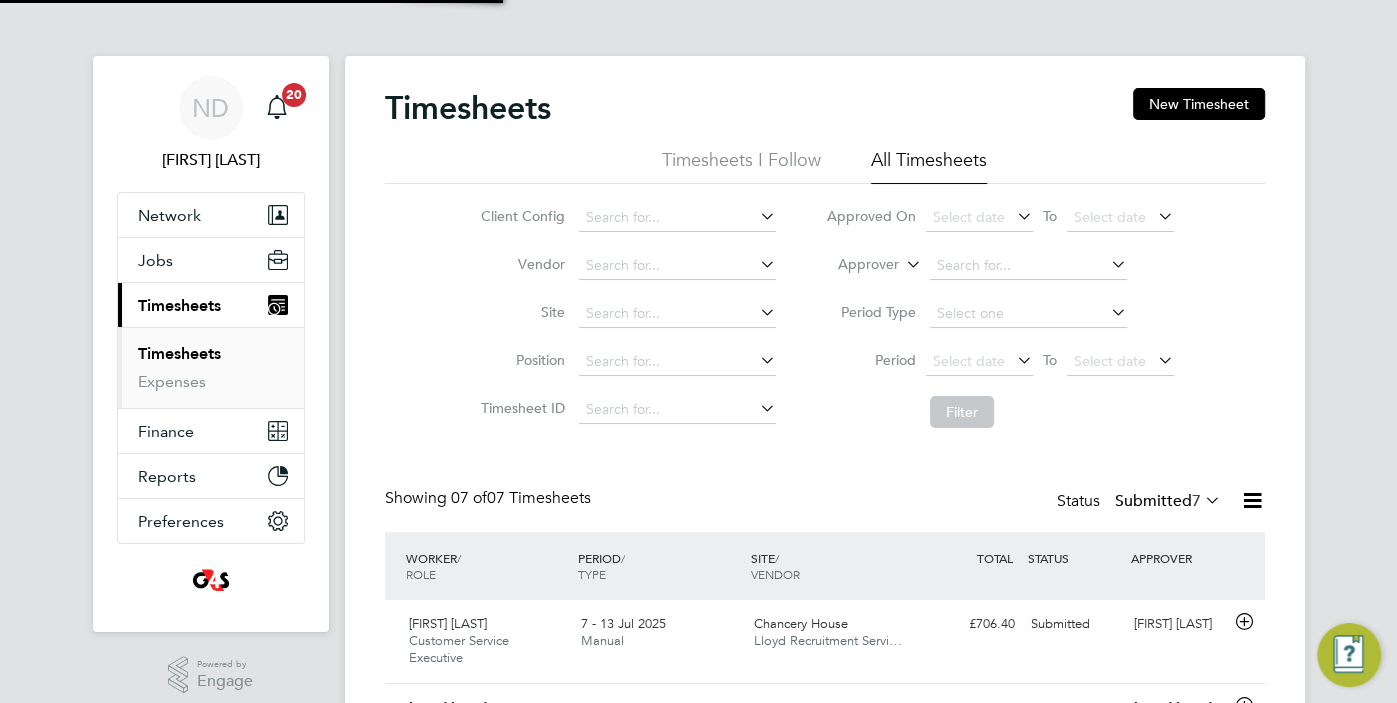 scroll, scrollTop: 10, scrollLeft: 10, axis: both 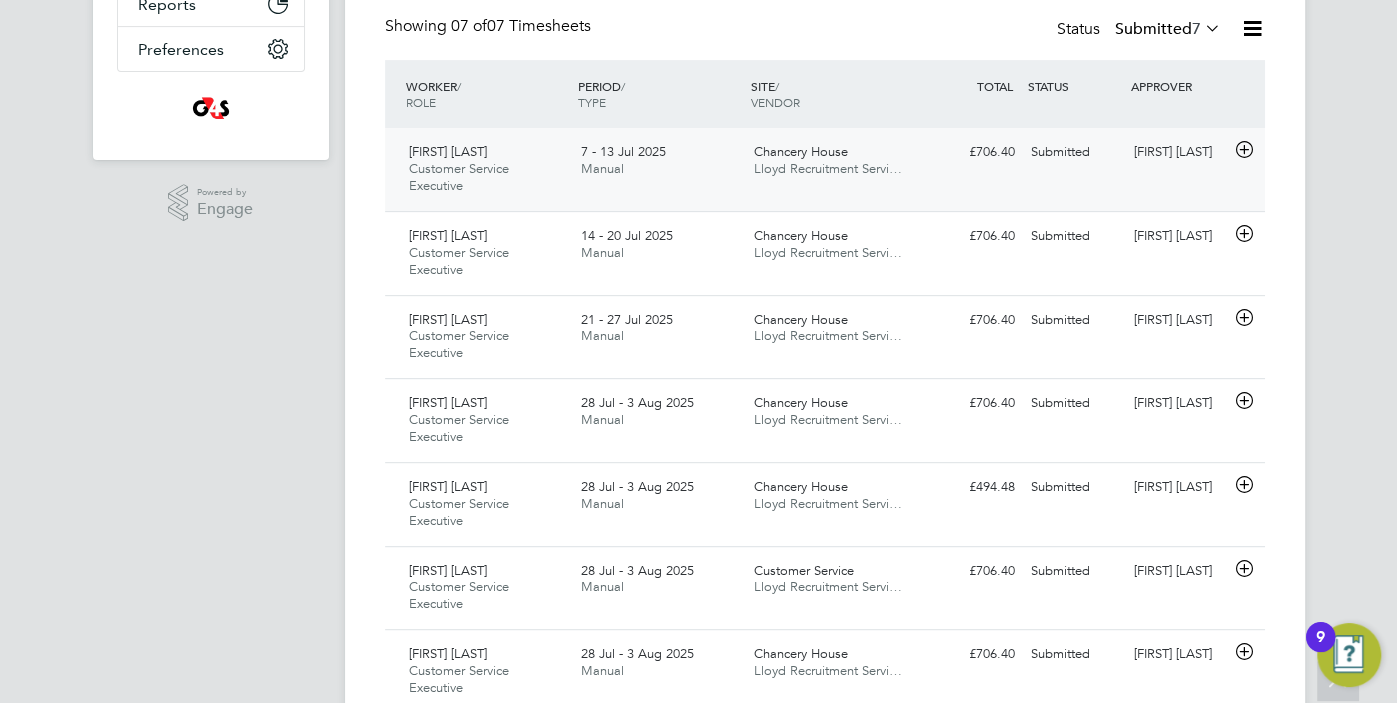 click on "7 - 13 Jul 2025 Manual" 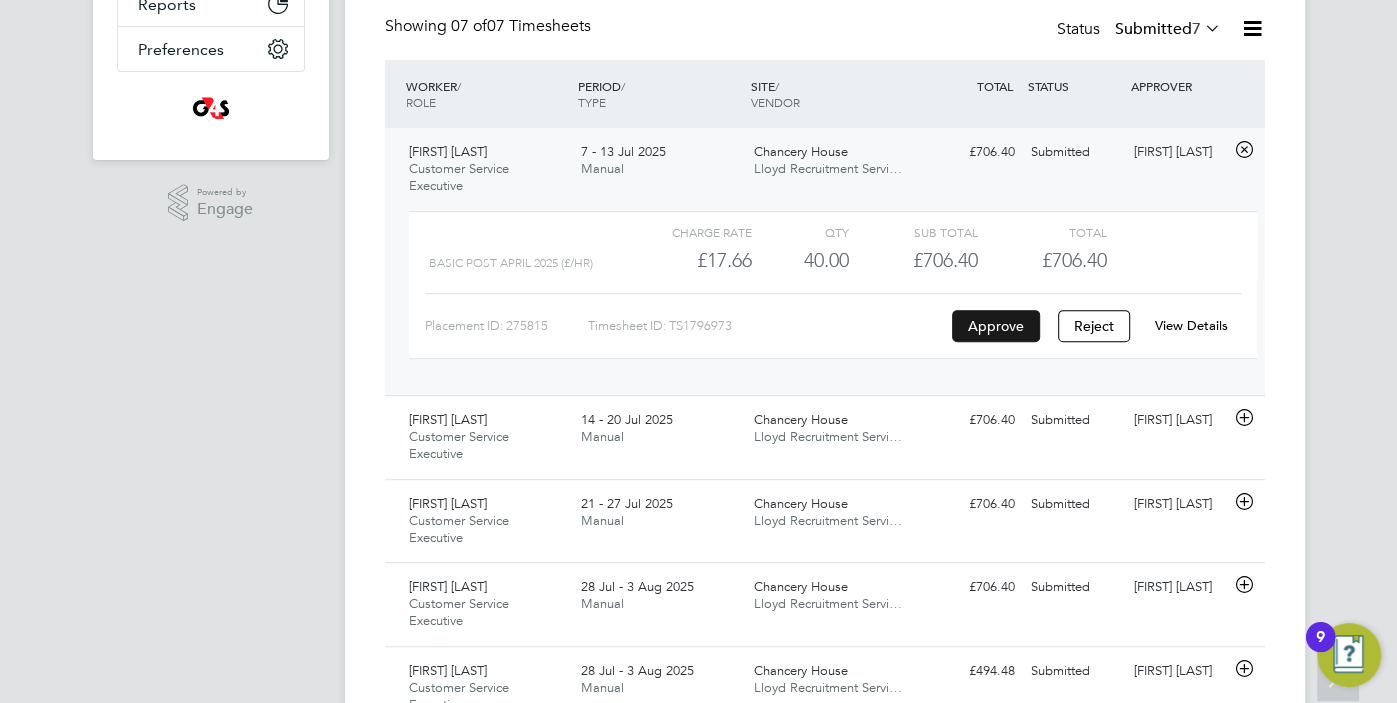 click on "Approve" 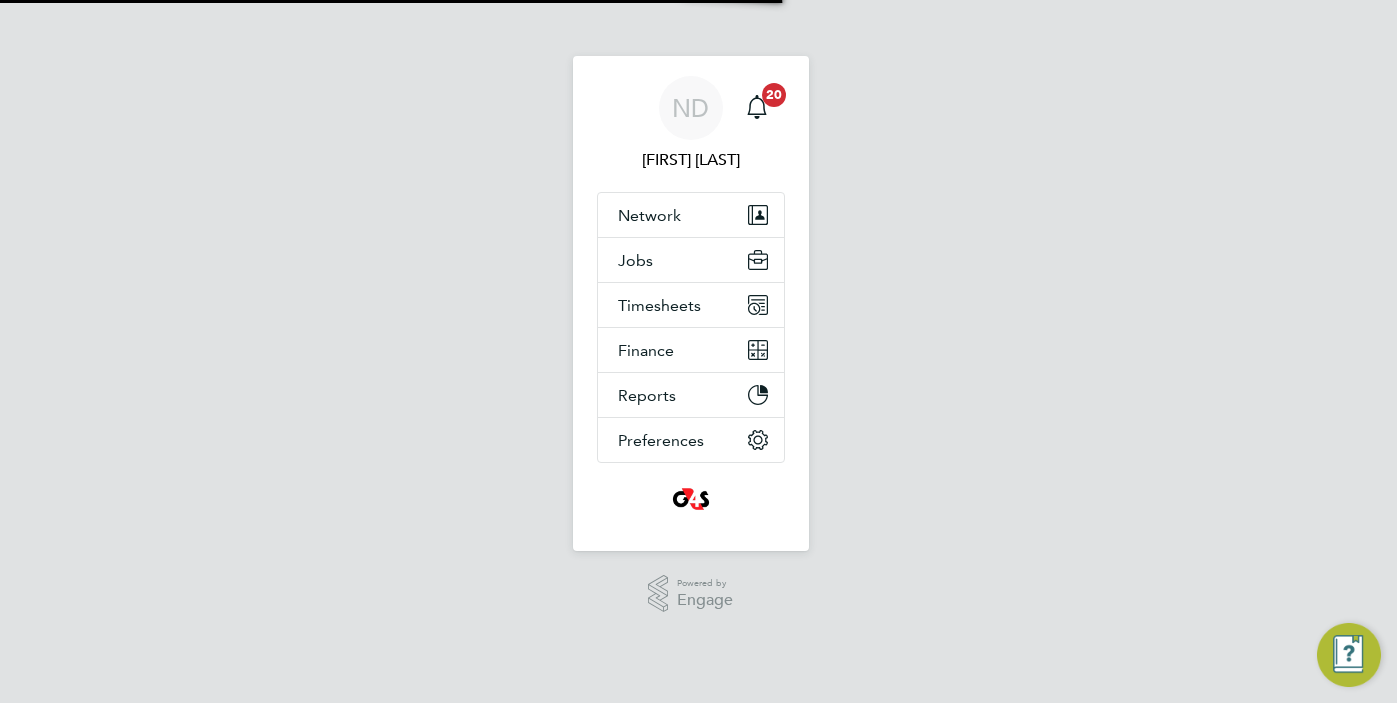 scroll, scrollTop: 0, scrollLeft: 0, axis: both 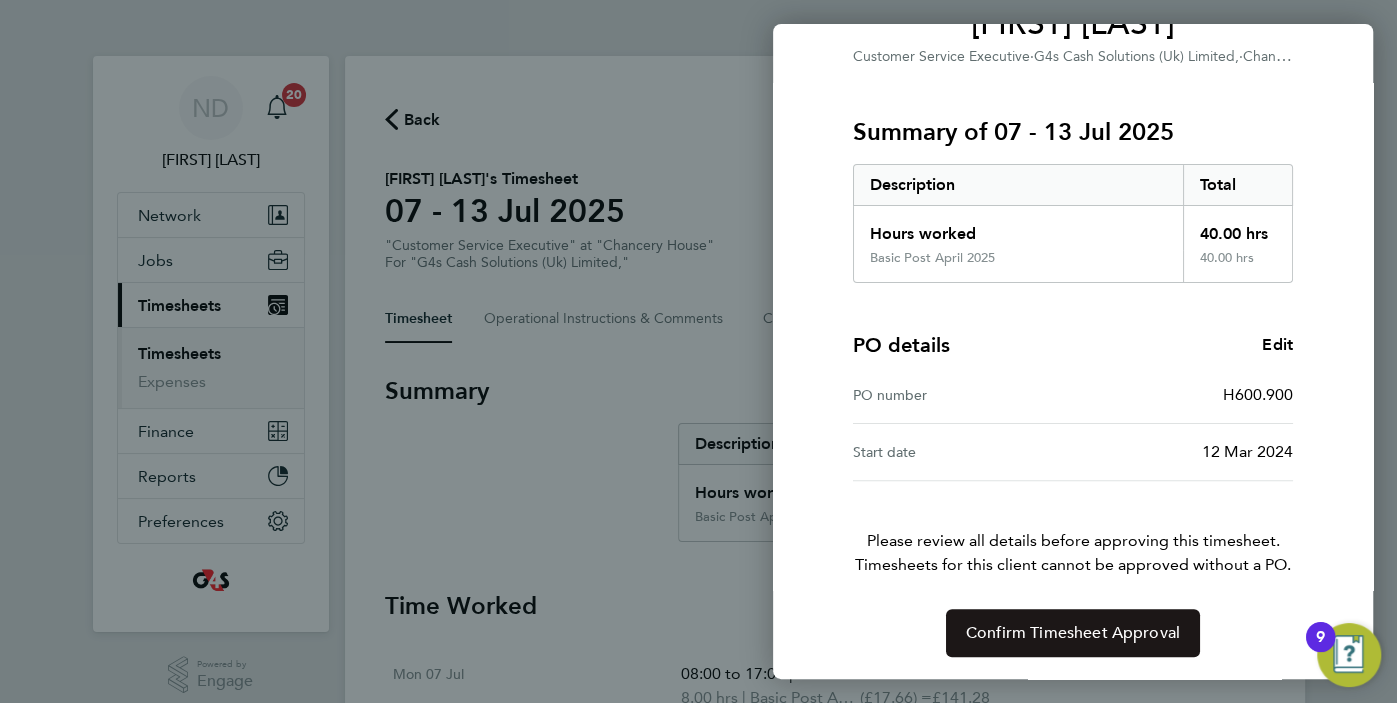 click on "Confirm Timesheet Approval" 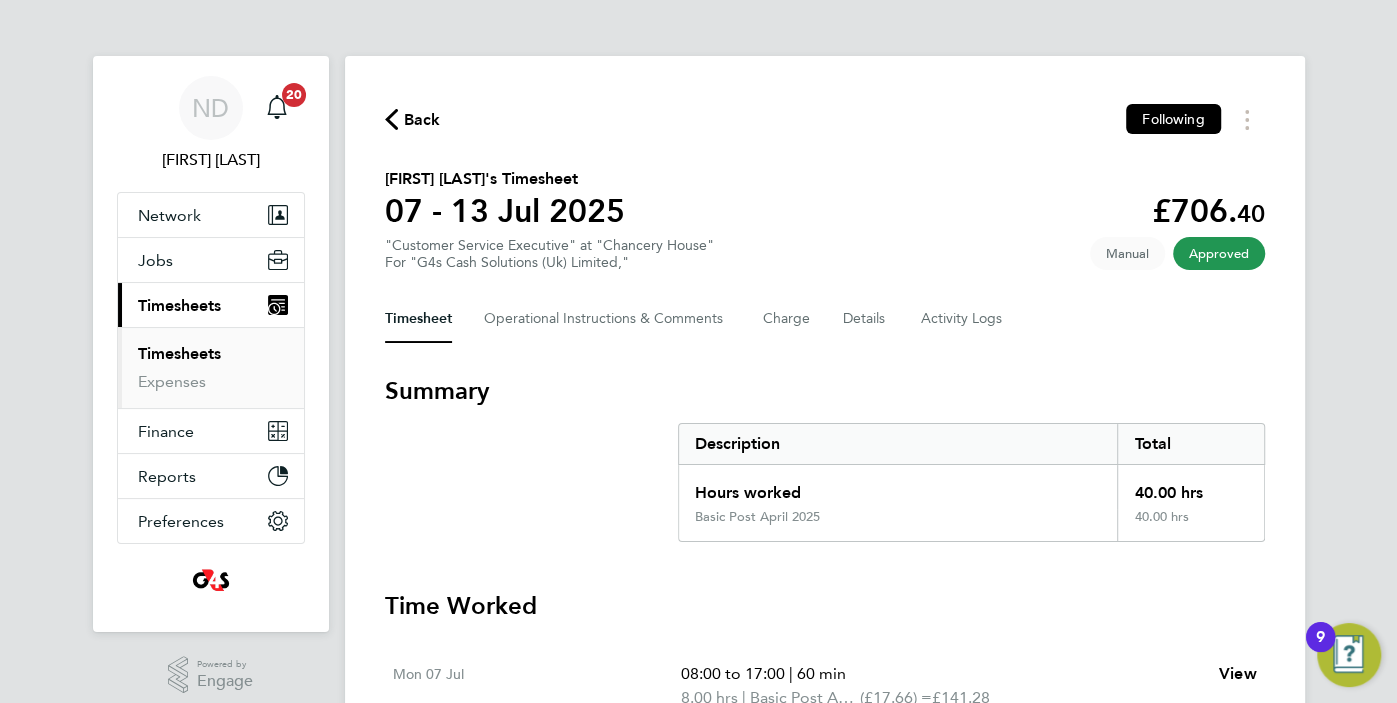 click on "Back" 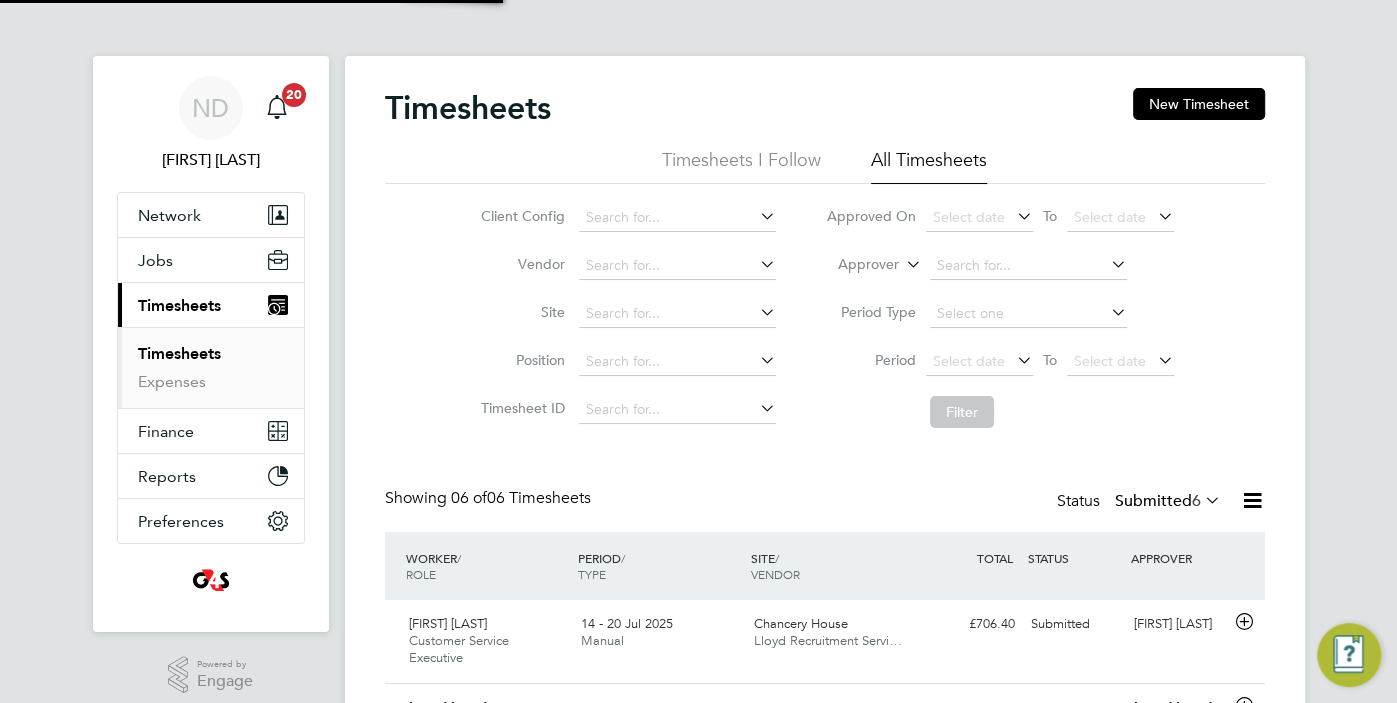 scroll, scrollTop: 10, scrollLeft: 10, axis: both 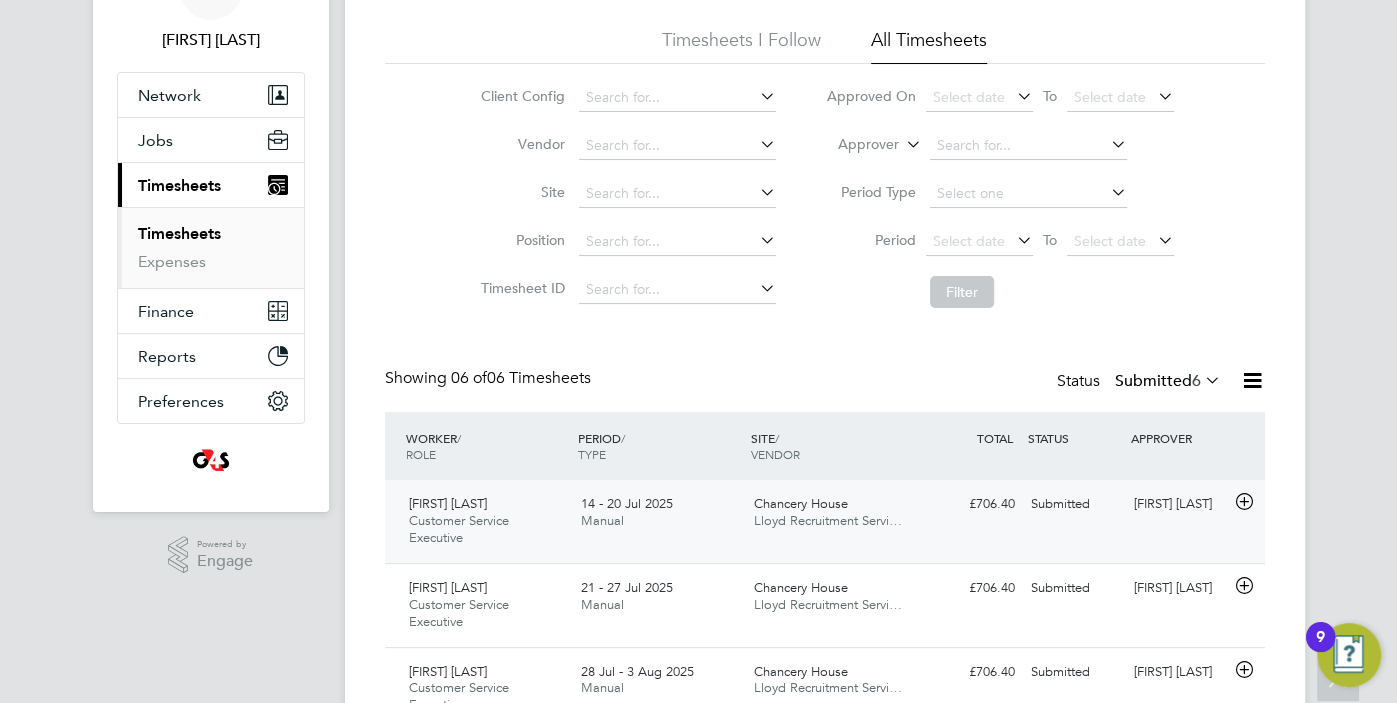 click on "14 - 20 Jul 2025 Manual" 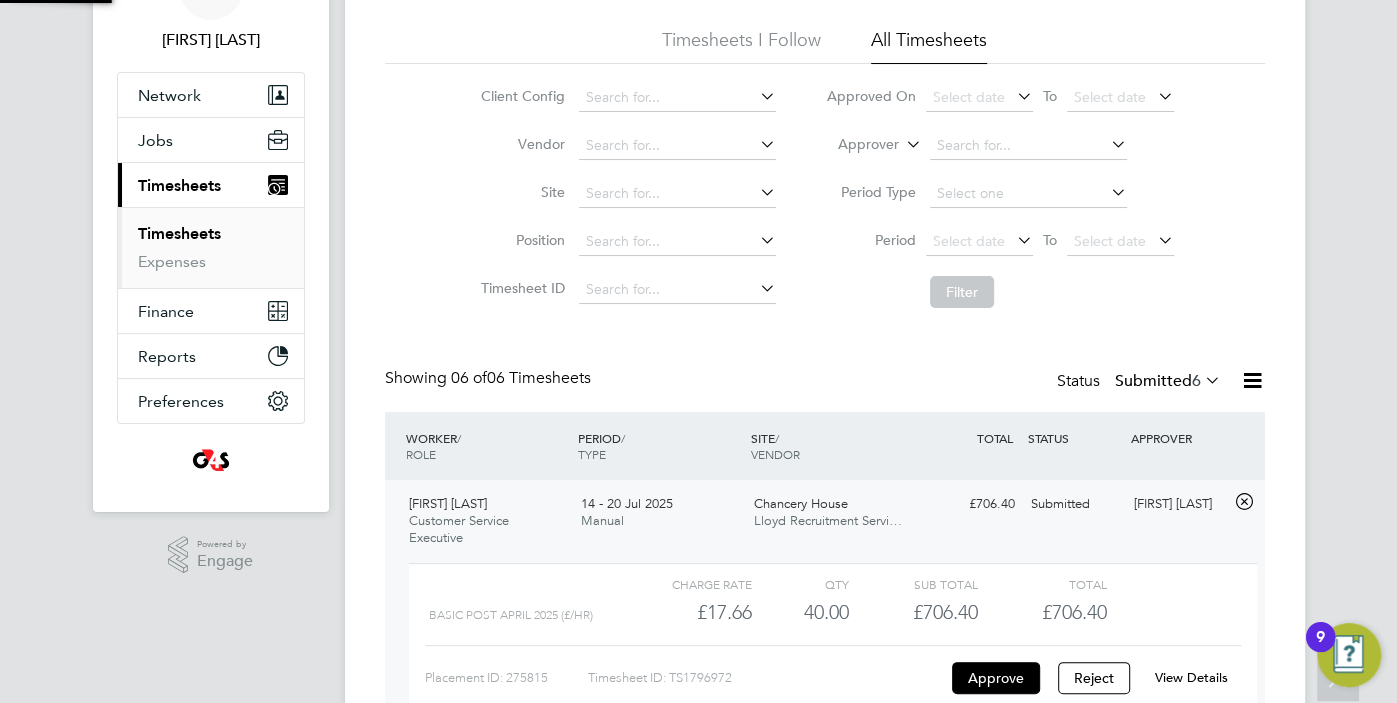 scroll, scrollTop: 10, scrollLeft: 10, axis: both 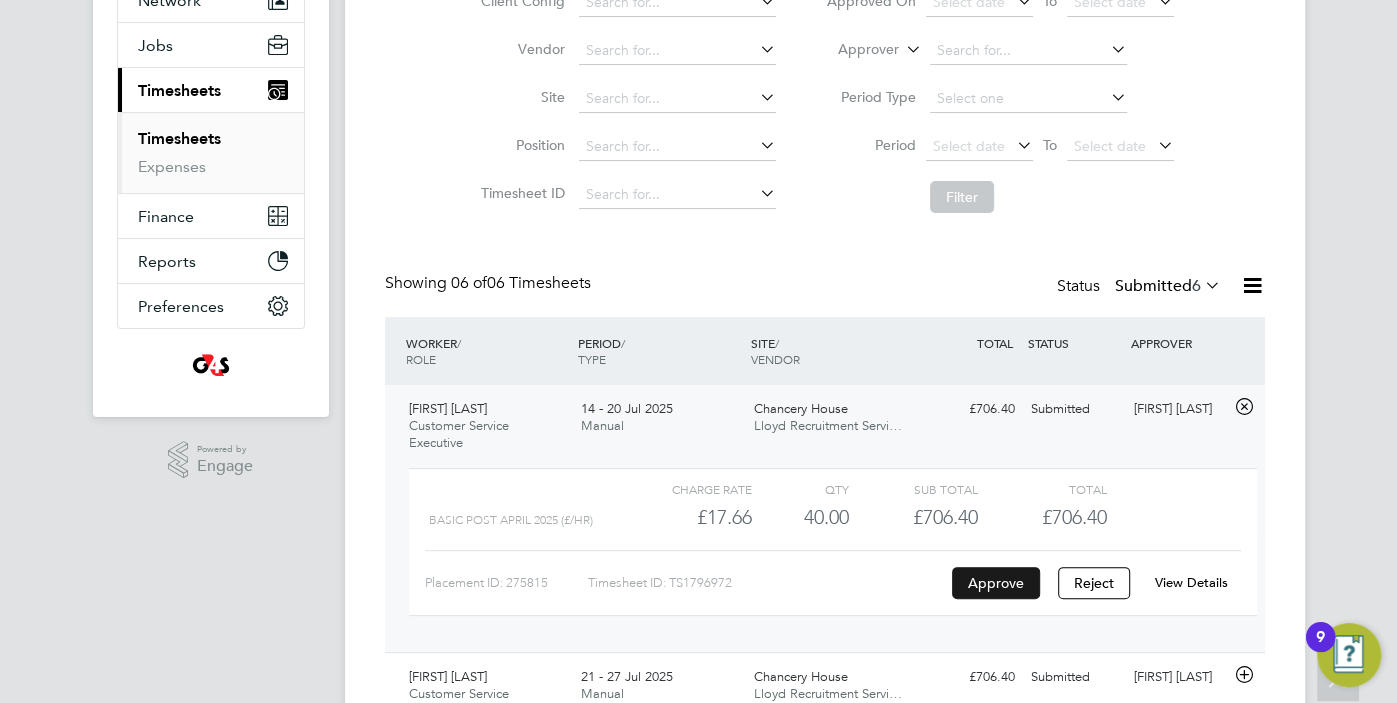 click on "Approve" 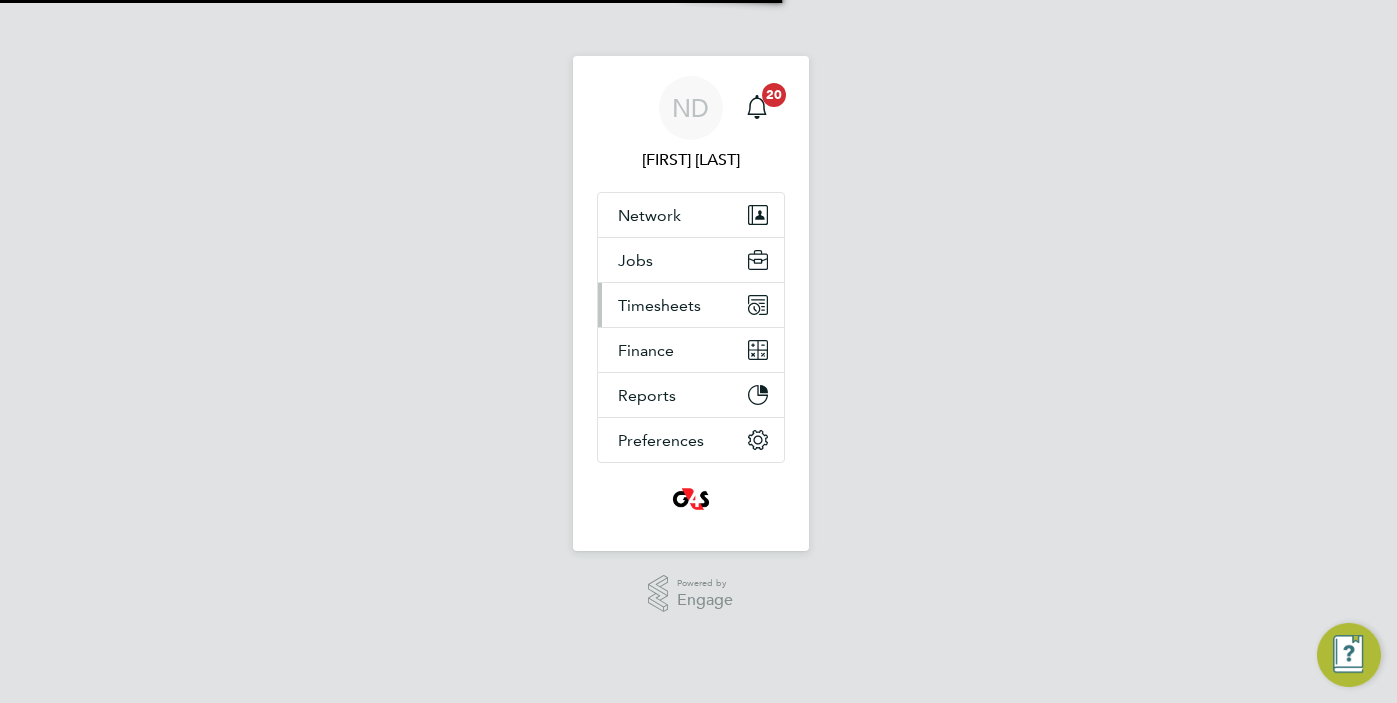 scroll, scrollTop: 0, scrollLeft: 0, axis: both 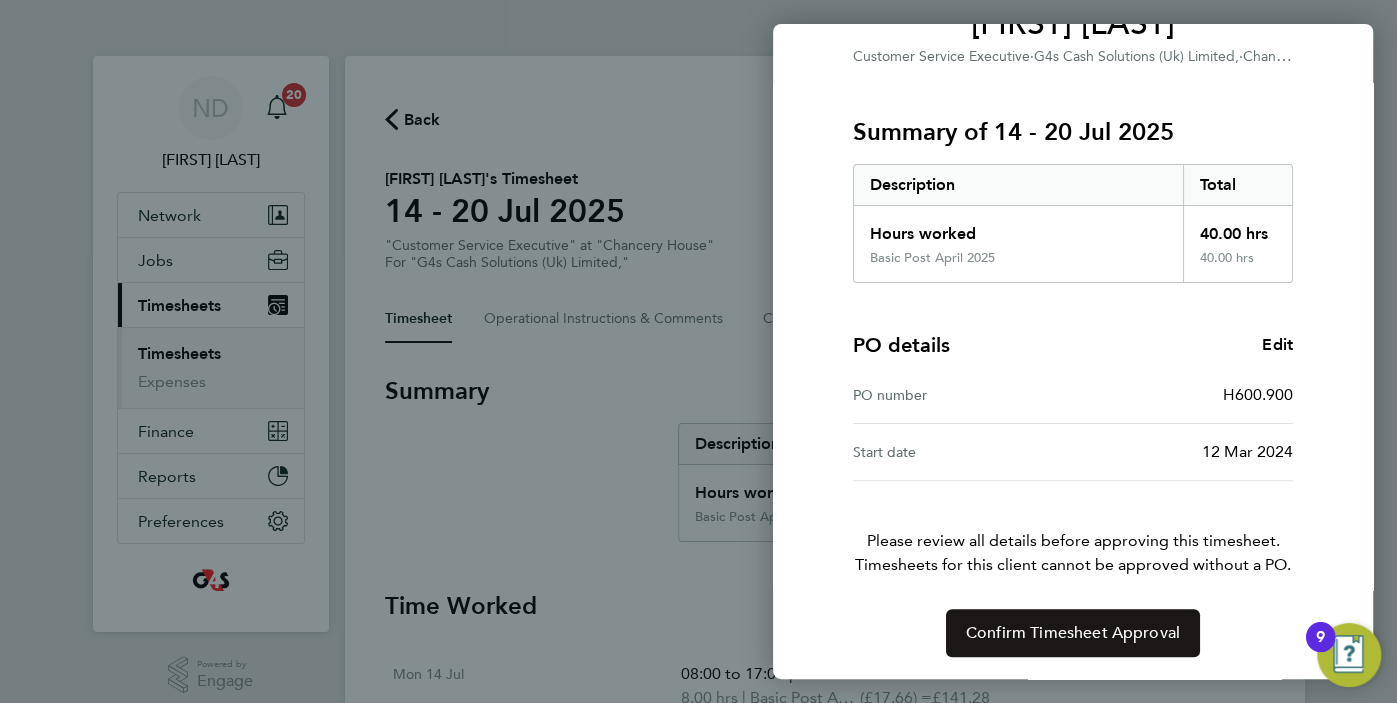 click on "Confirm Timesheet Approval" 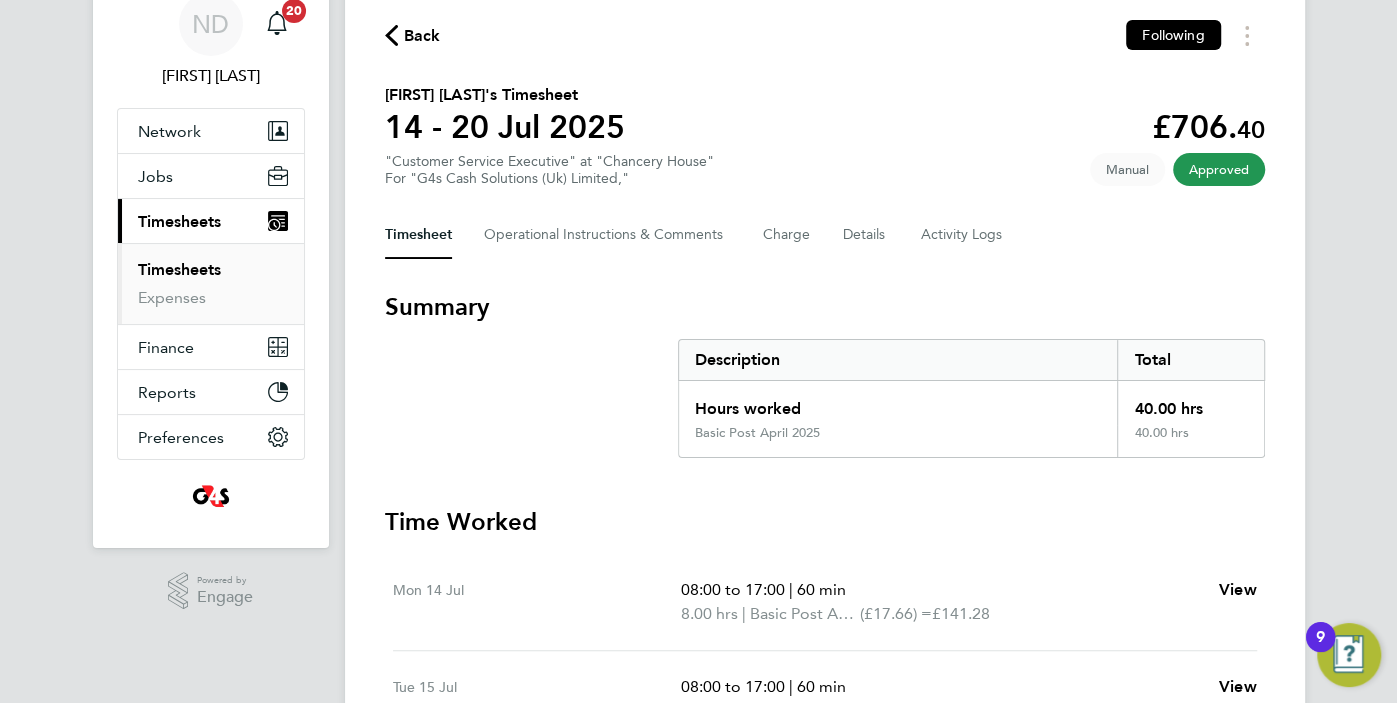scroll, scrollTop: 82, scrollLeft: 0, axis: vertical 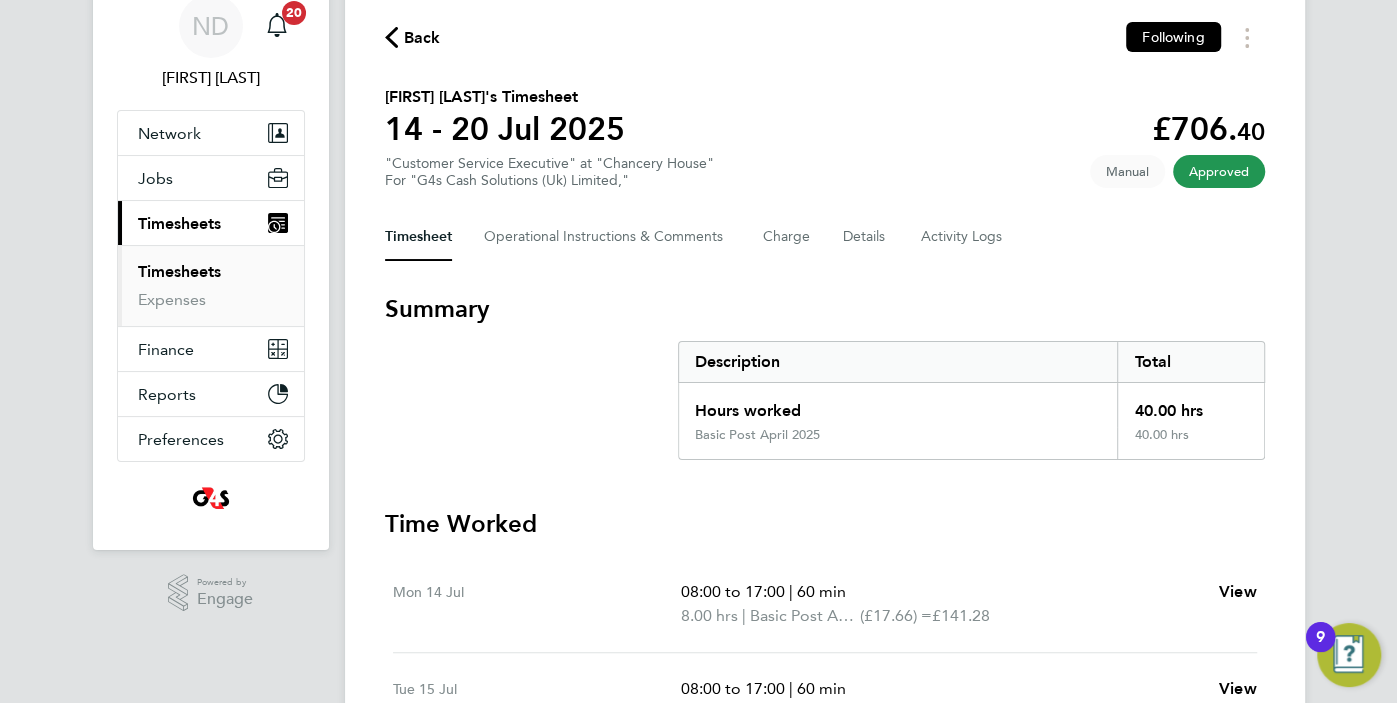 click 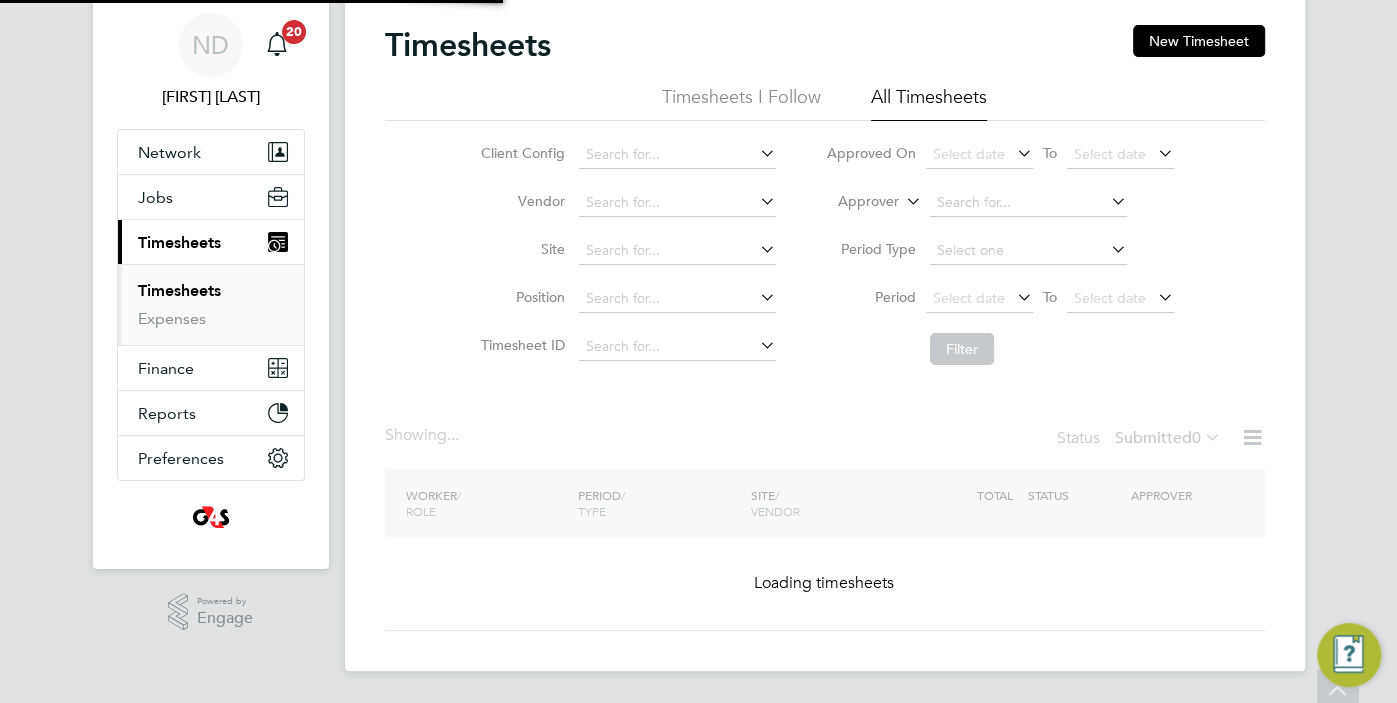 scroll, scrollTop: 0, scrollLeft: 0, axis: both 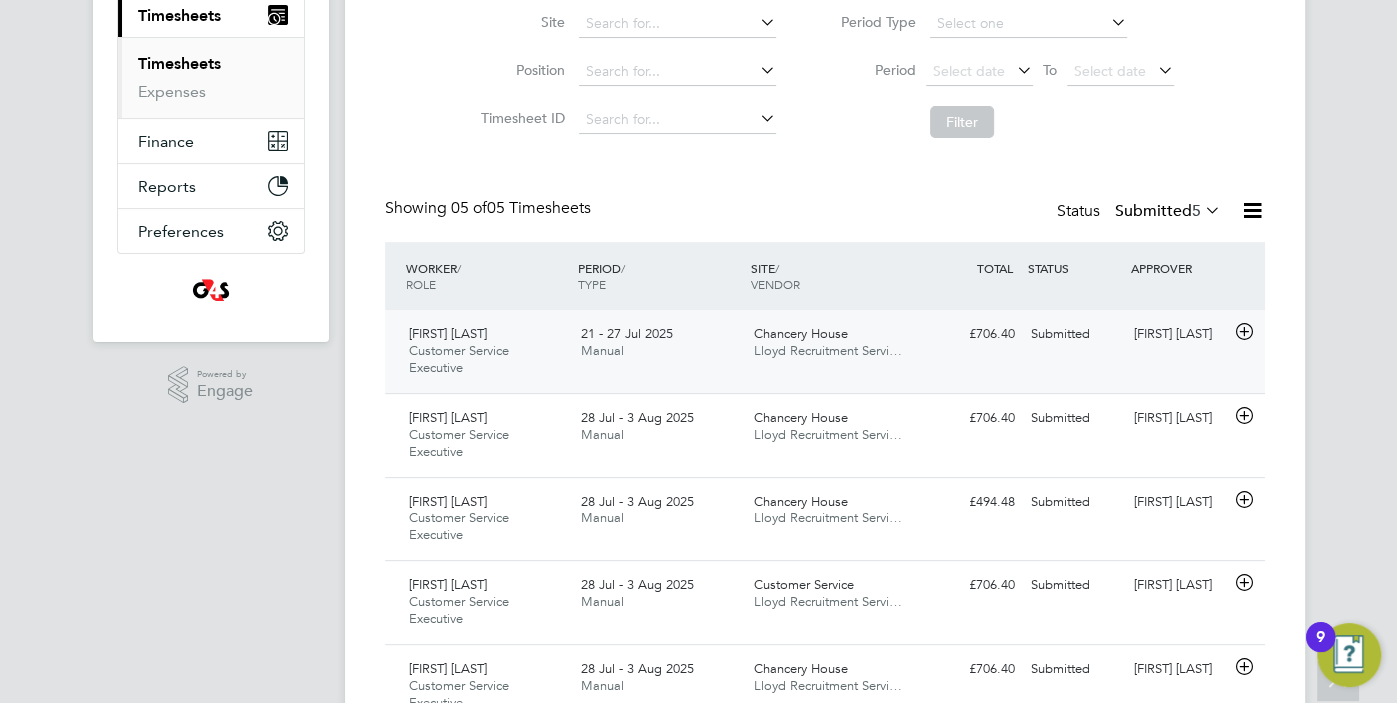 click on "21 - 27 Jul 2025" 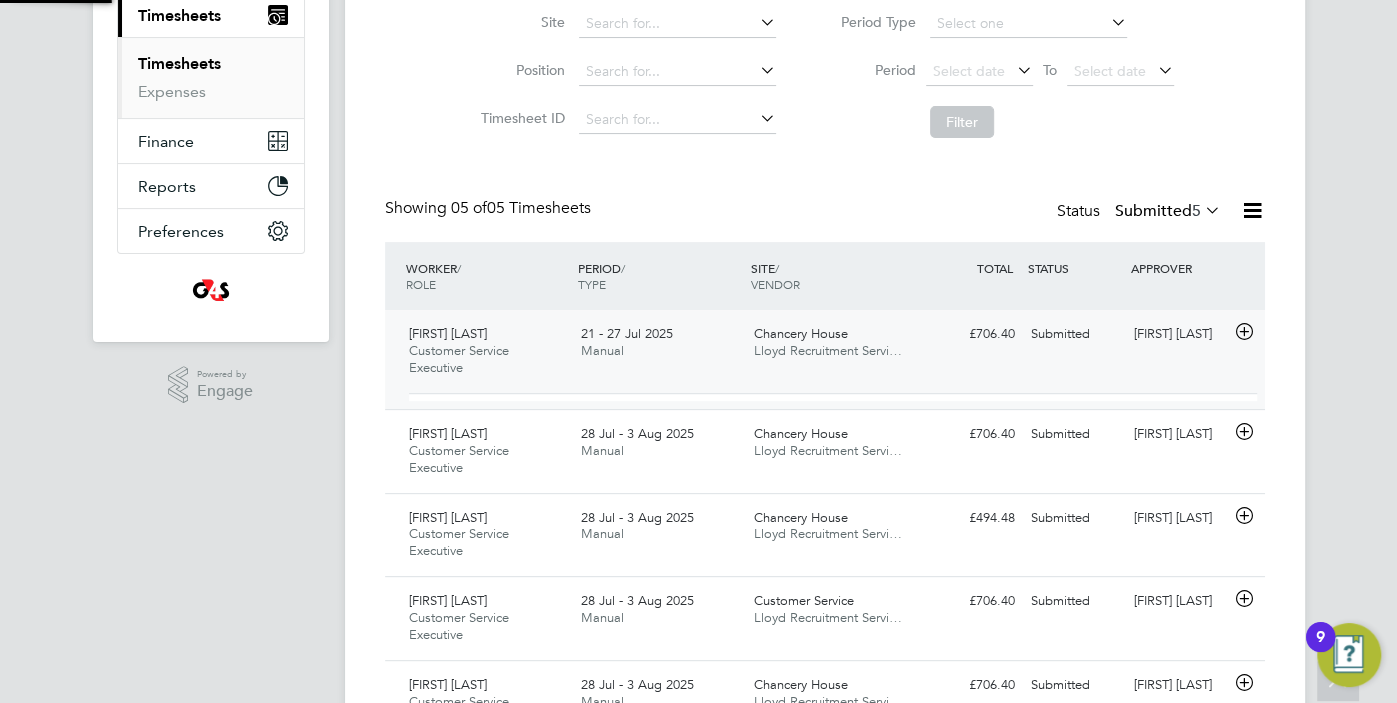 scroll, scrollTop: 10, scrollLeft: 10, axis: both 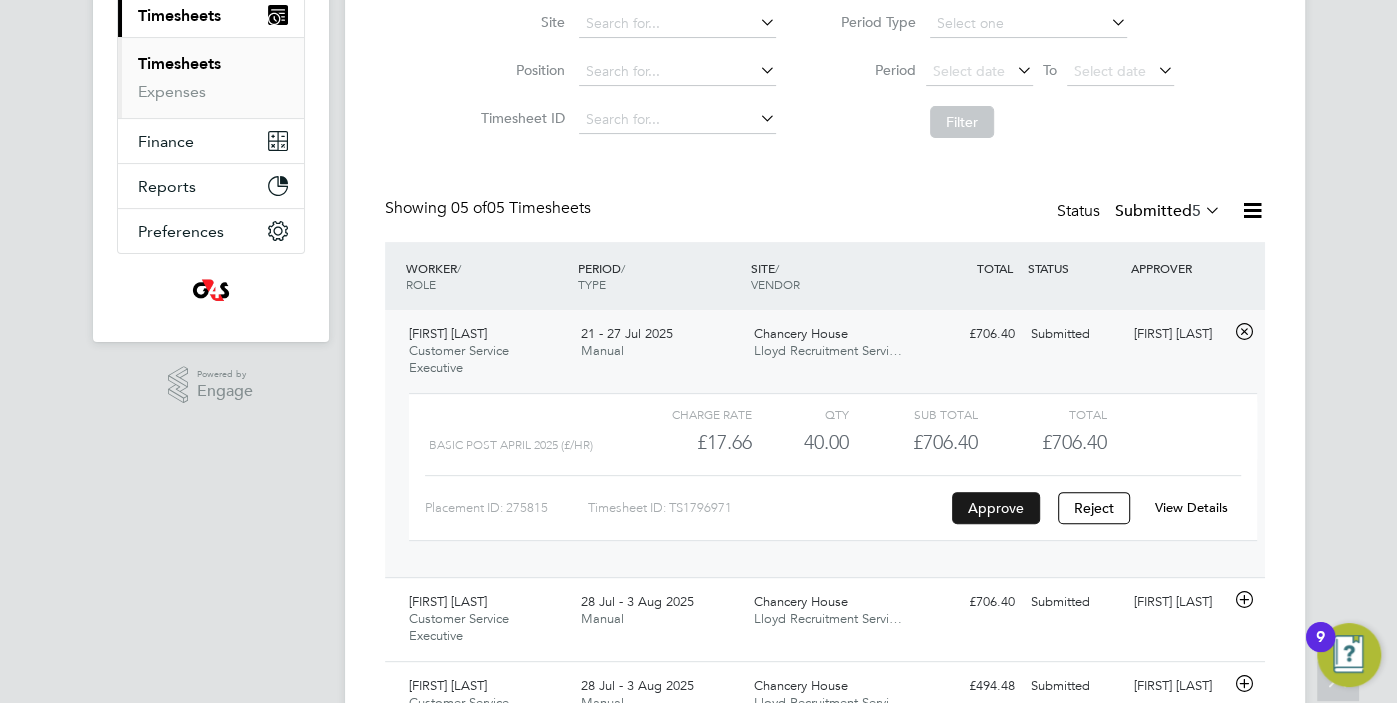 click on "Approve" 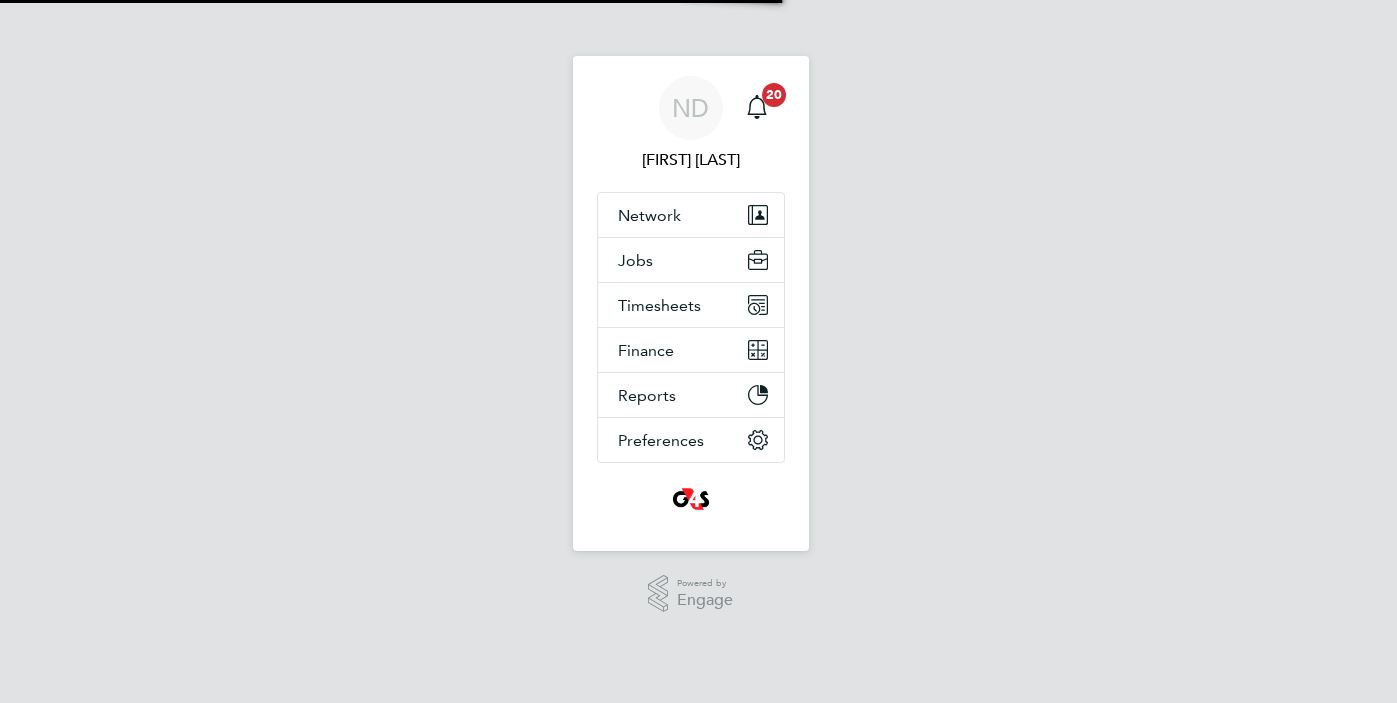scroll, scrollTop: 0, scrollLeft: 0, axis: both 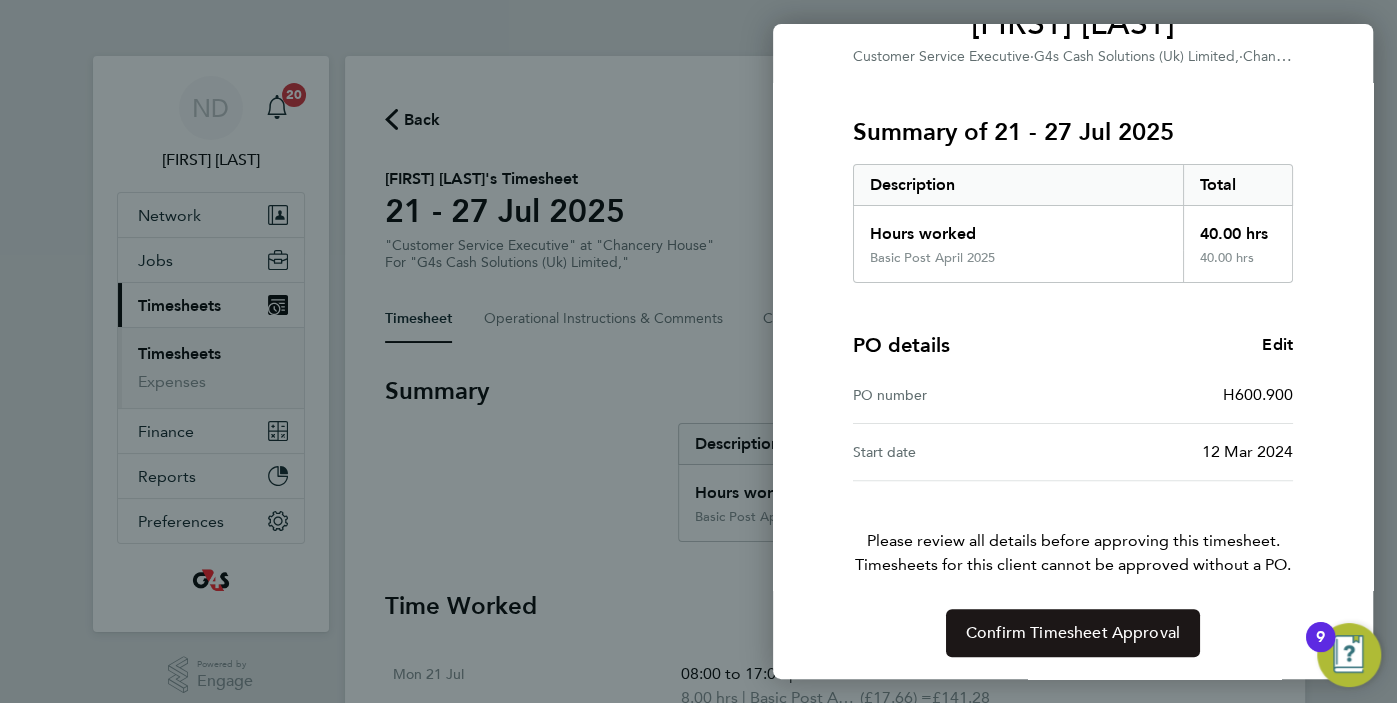 click on "Confirm Timesheet Approval" 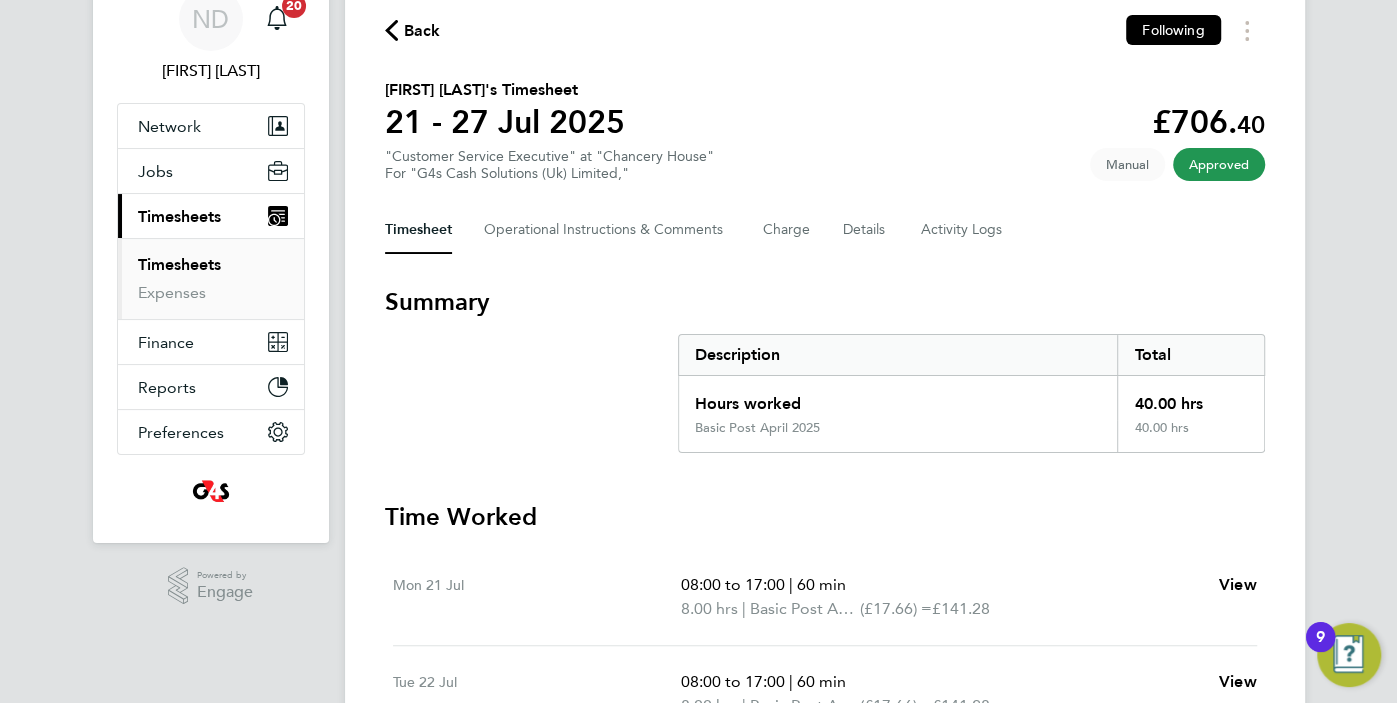 scroll, scrollTop: 95, scrollLeft: 0, axis: vertical 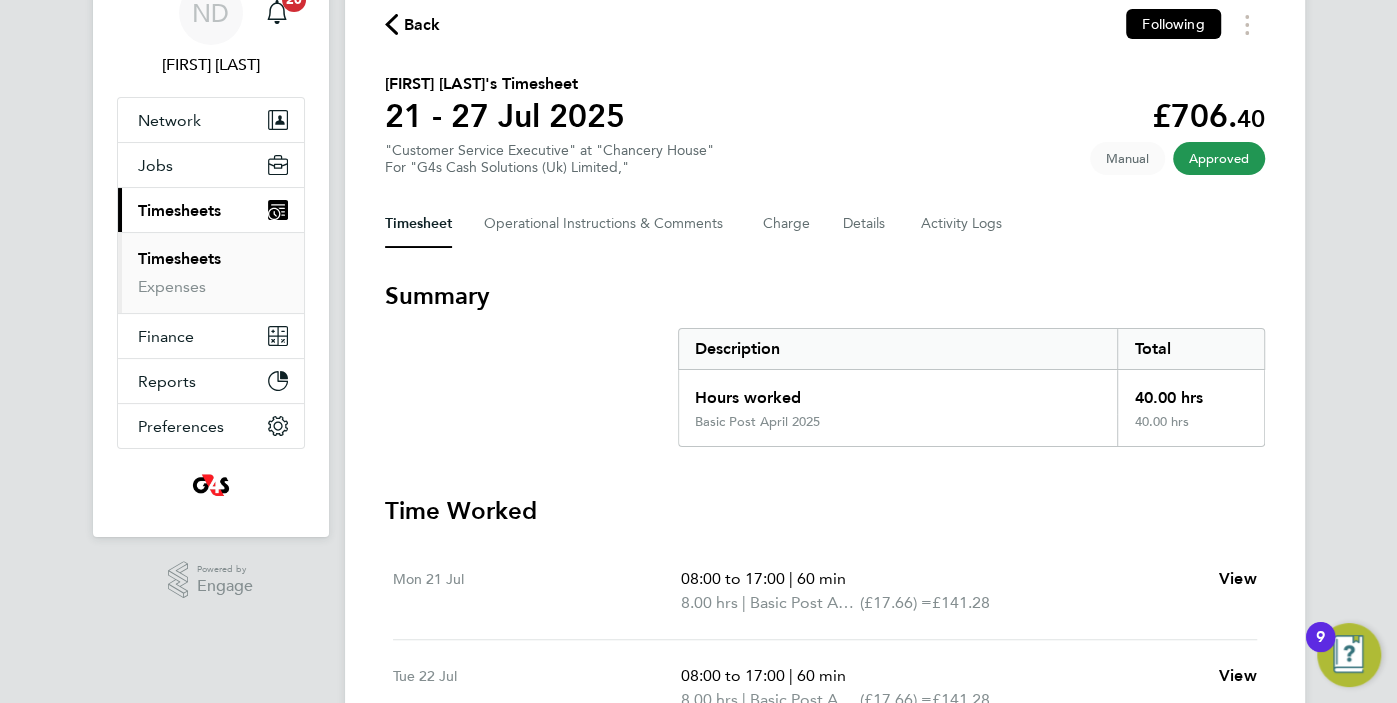 click on "Back" 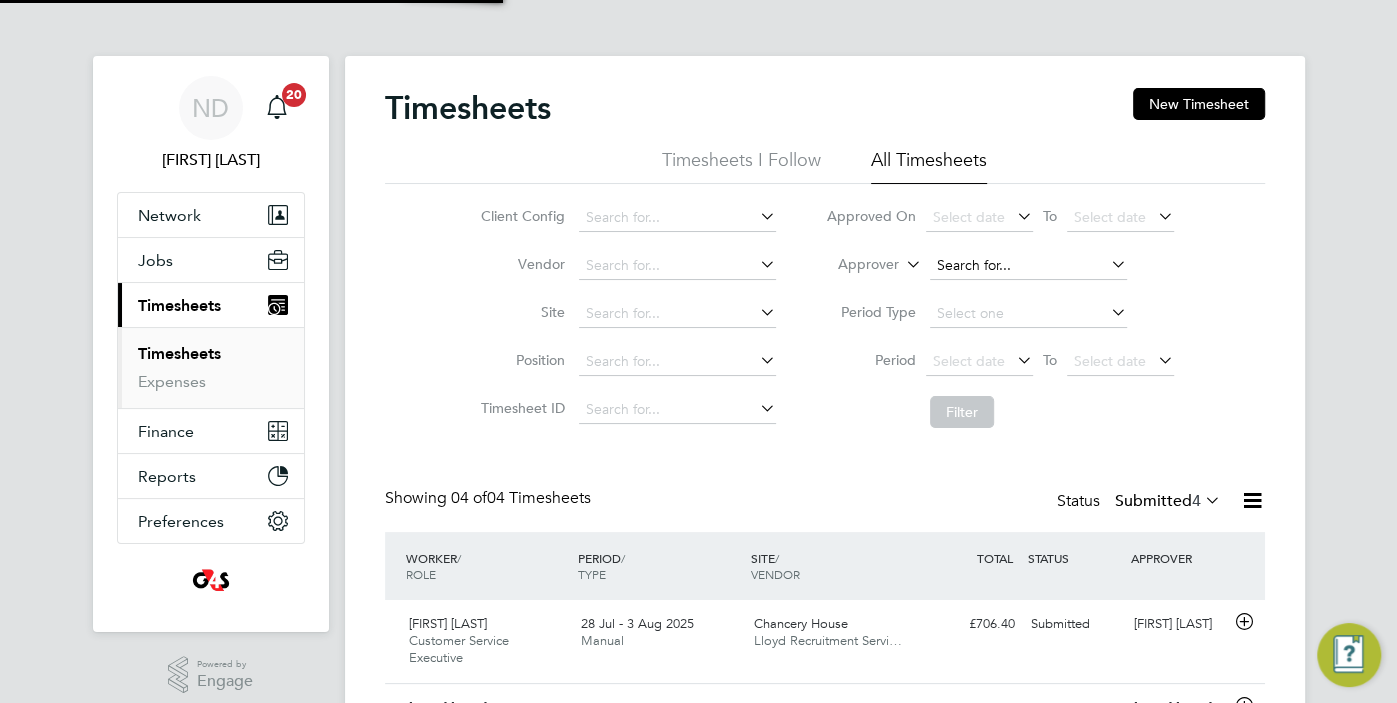 scroll, scrollTop: 10, scrollLeft: 10, axis: both 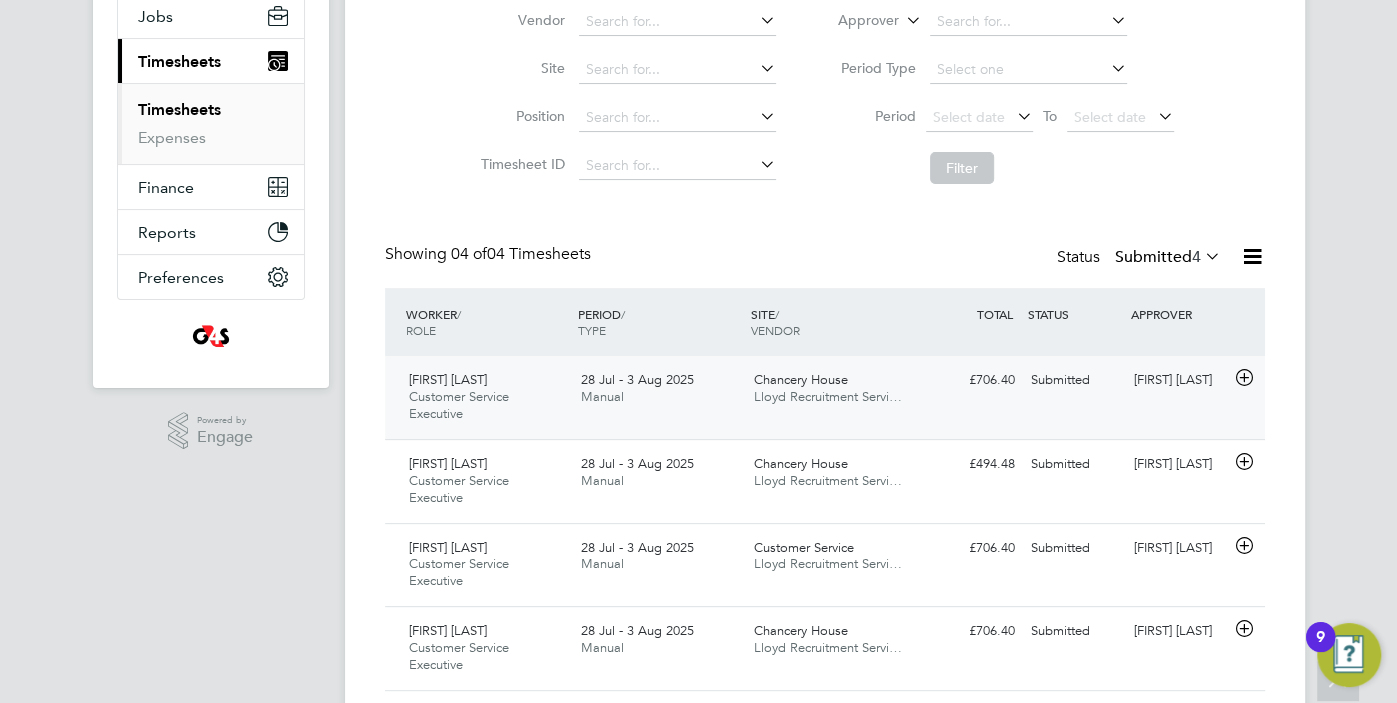 click on "28 Jul - 3 Aug 2025 Manual" 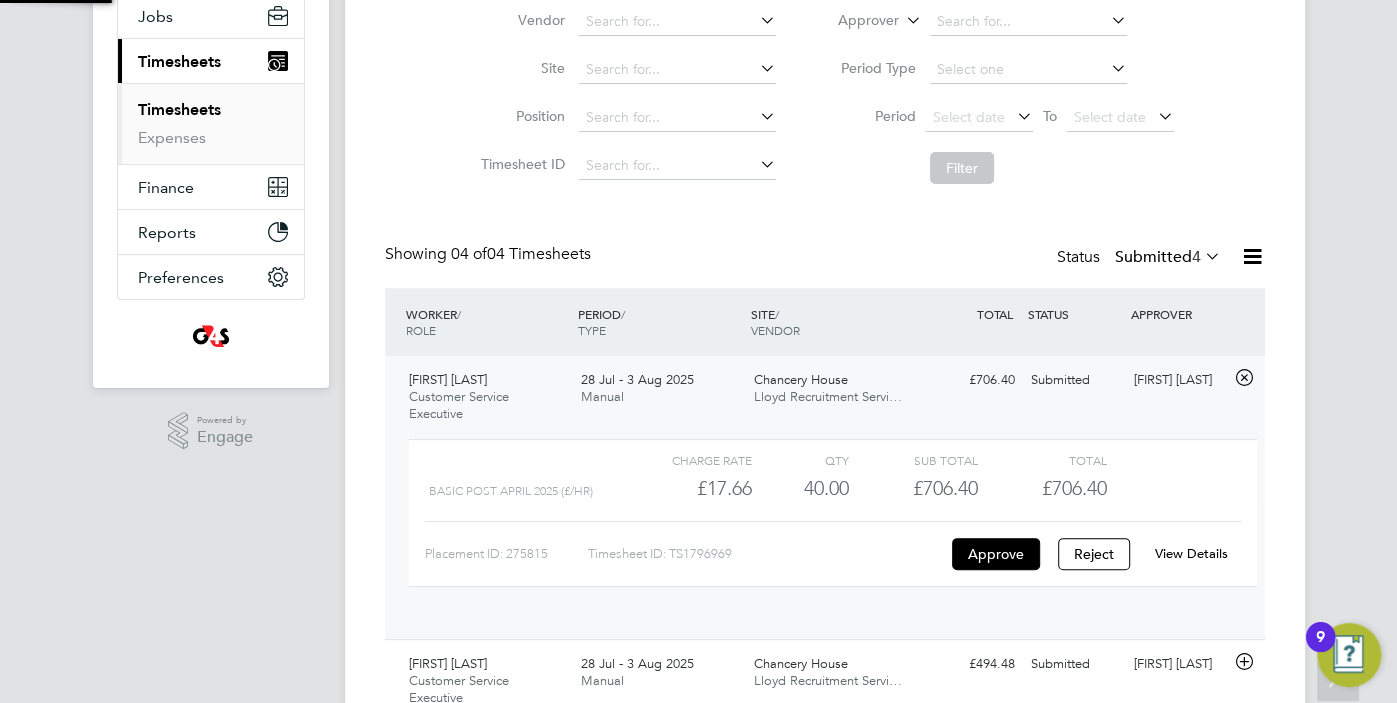 scroll, scrollTop: 10, scrollLeft: 10, axis: both 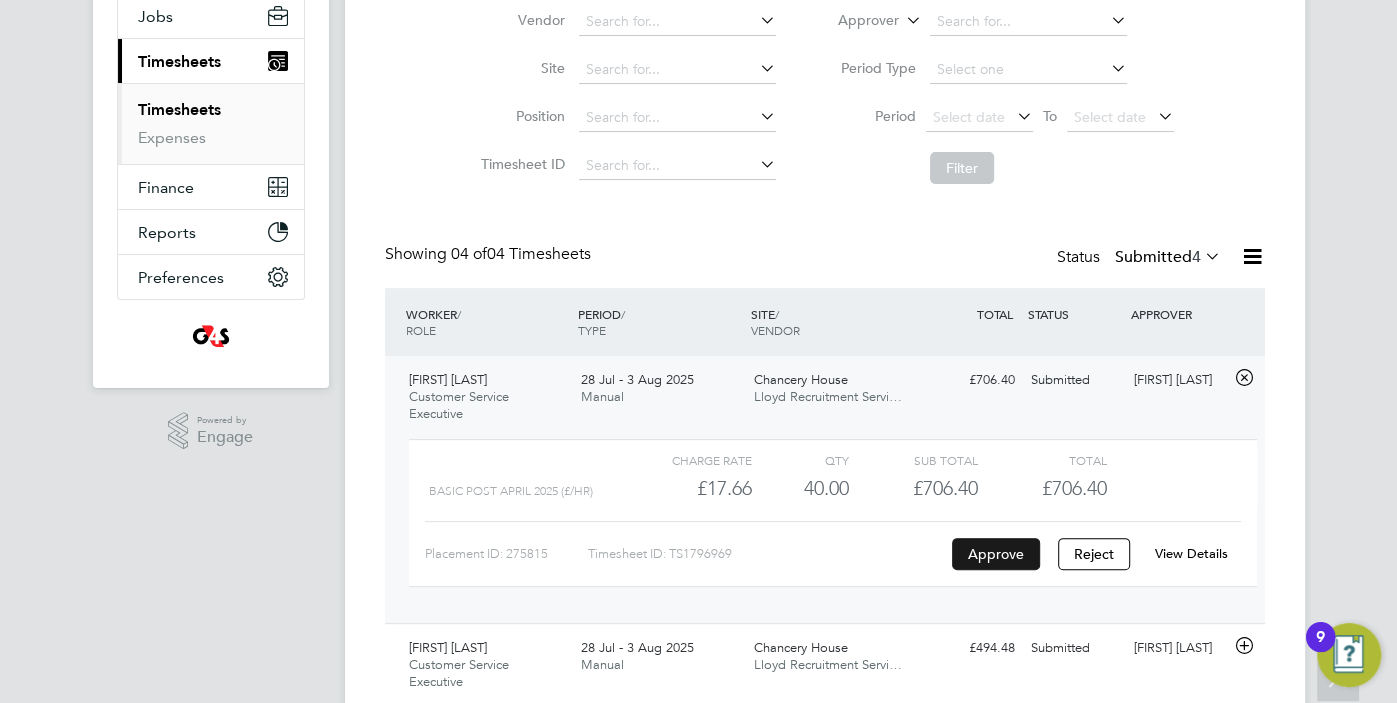 click on "Approve" 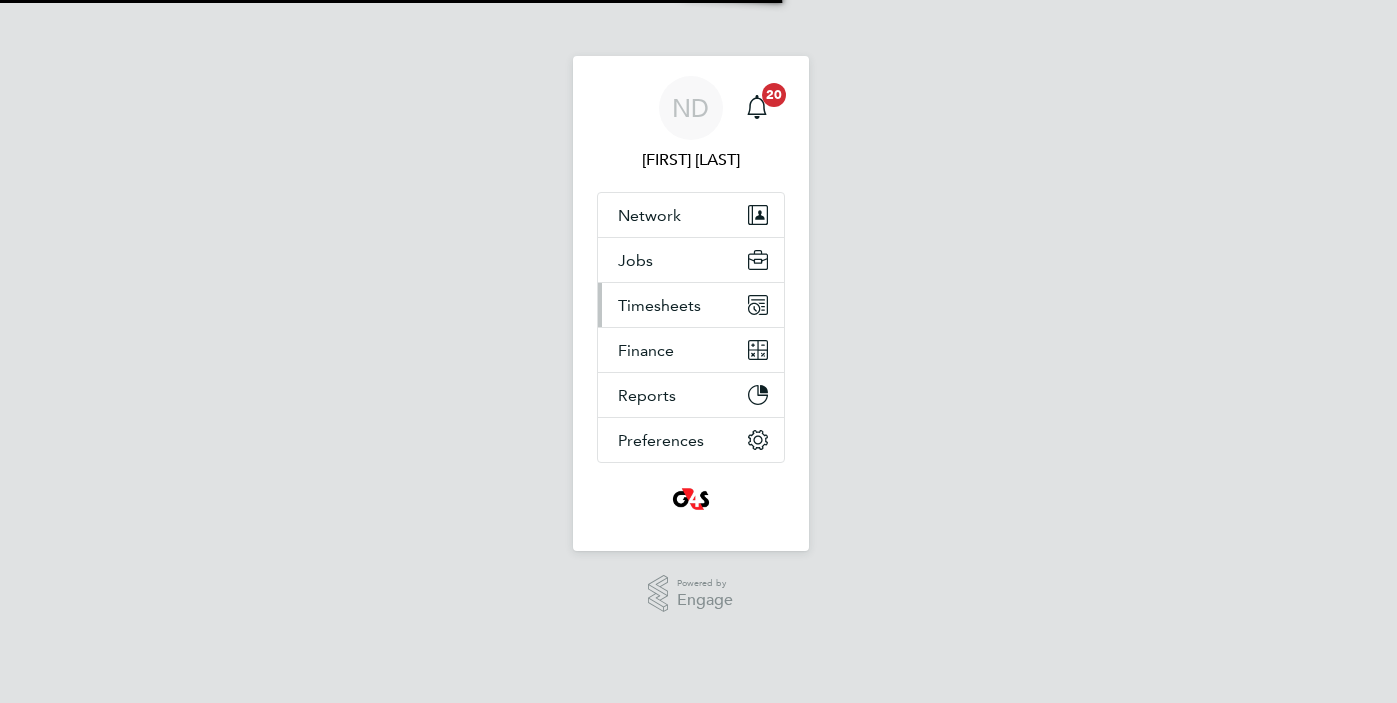 scroll, scrollTop: 0, scrollLeft: 0, axis: both 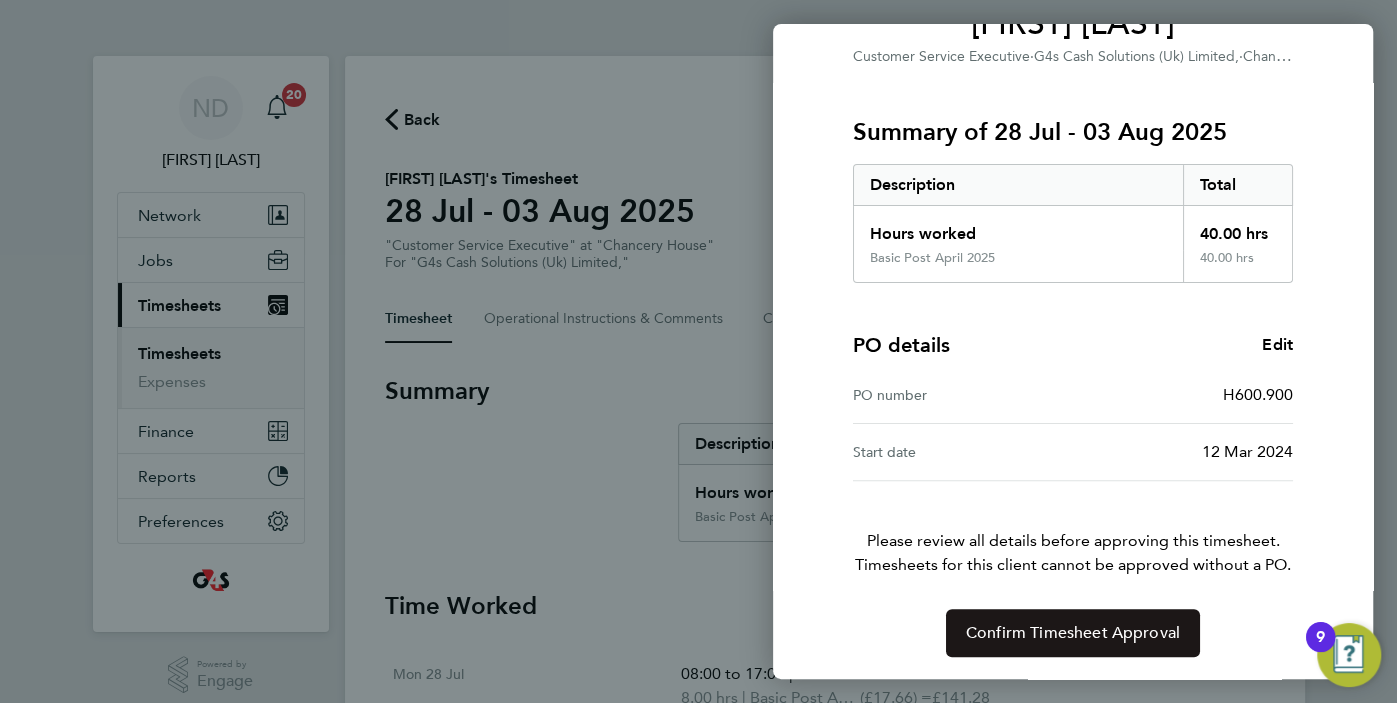 click on "Confirm Timesheet Approval" 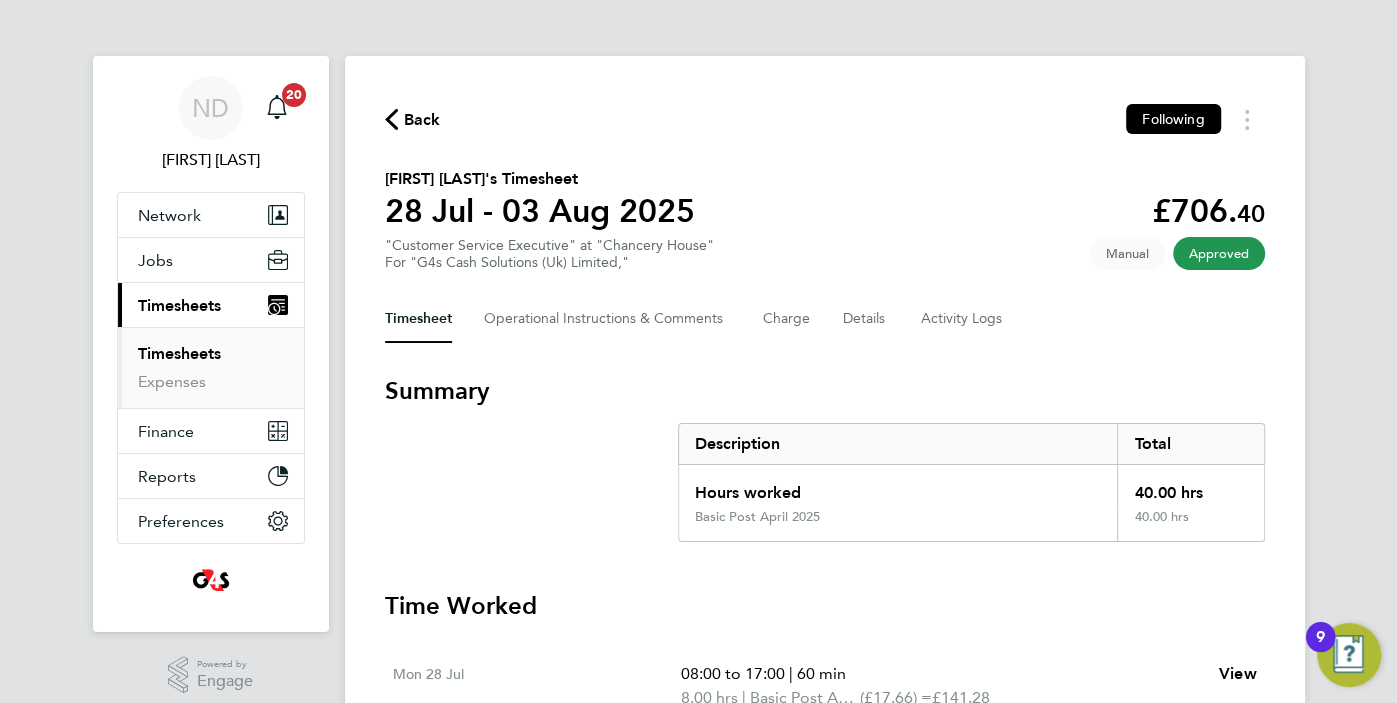 click 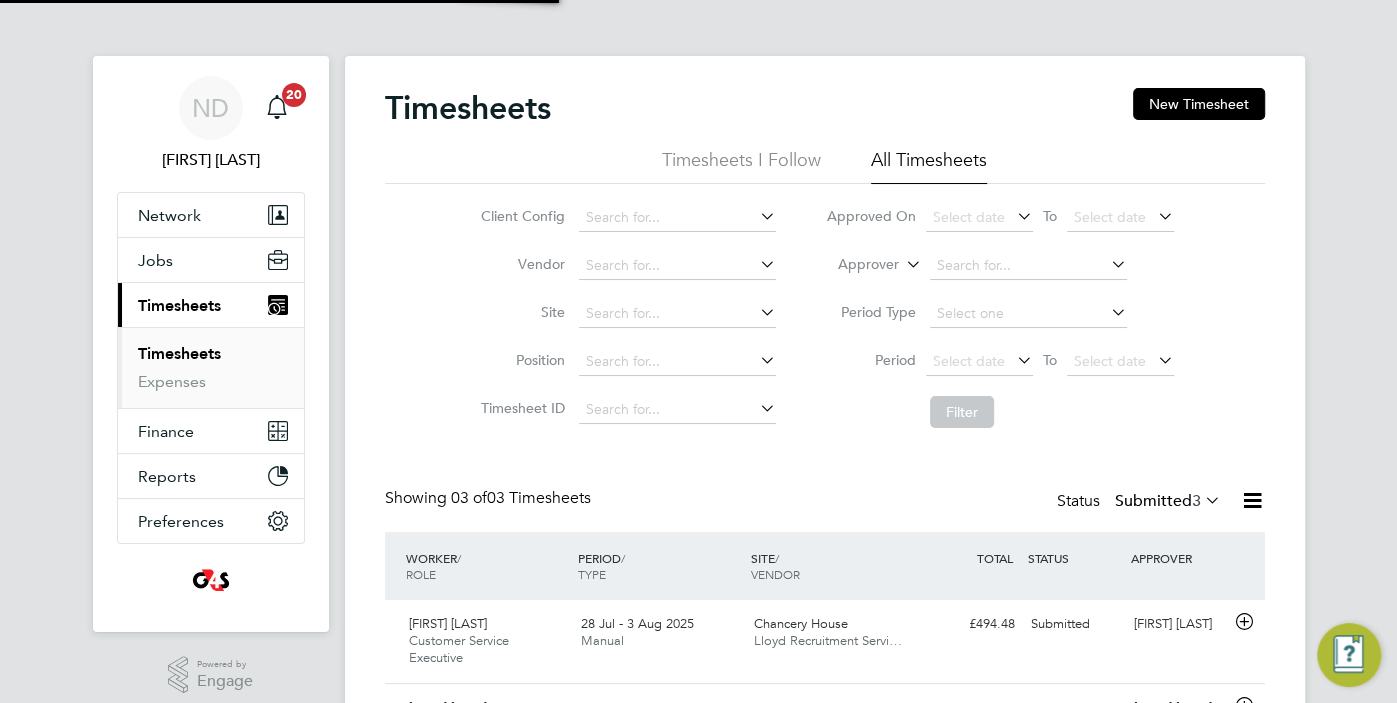 scroll, scrollTop: 10, scrollLeft: 10, axis: both 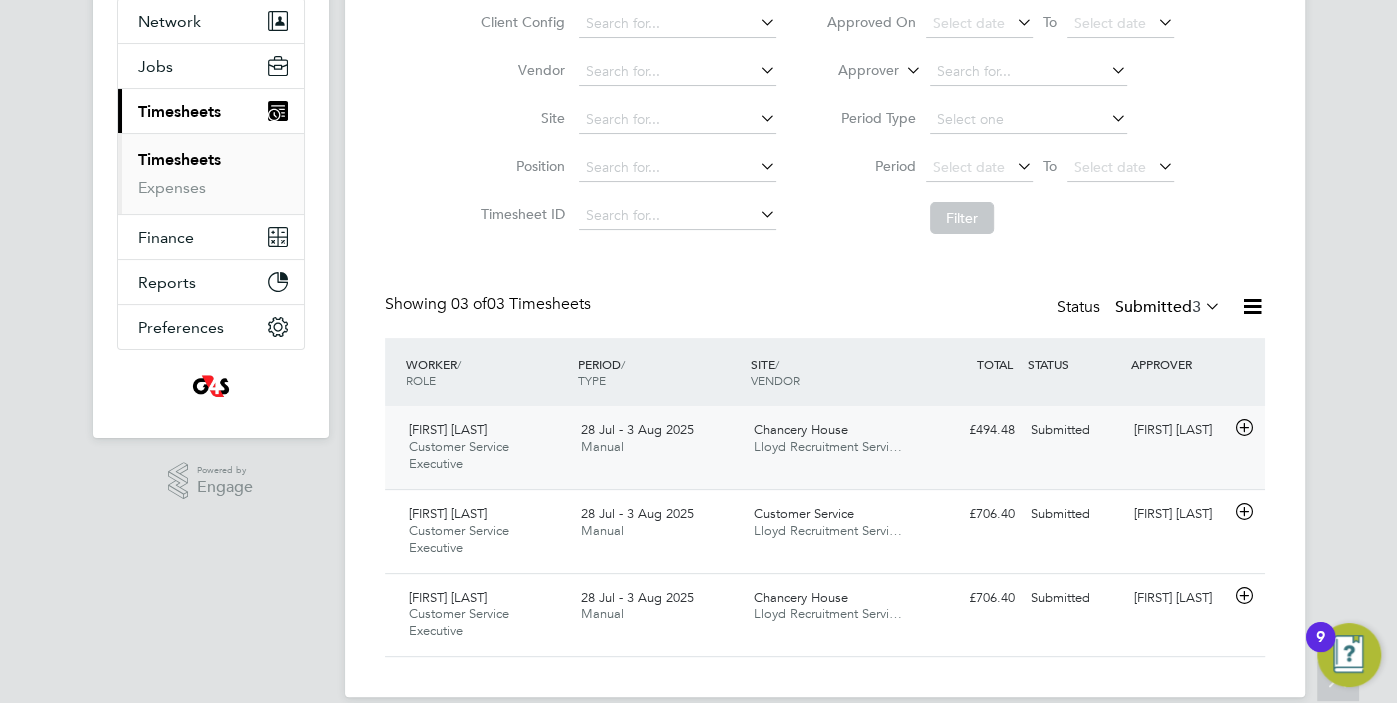 click on "28 Jul - 3 Aug 2025 Manual" 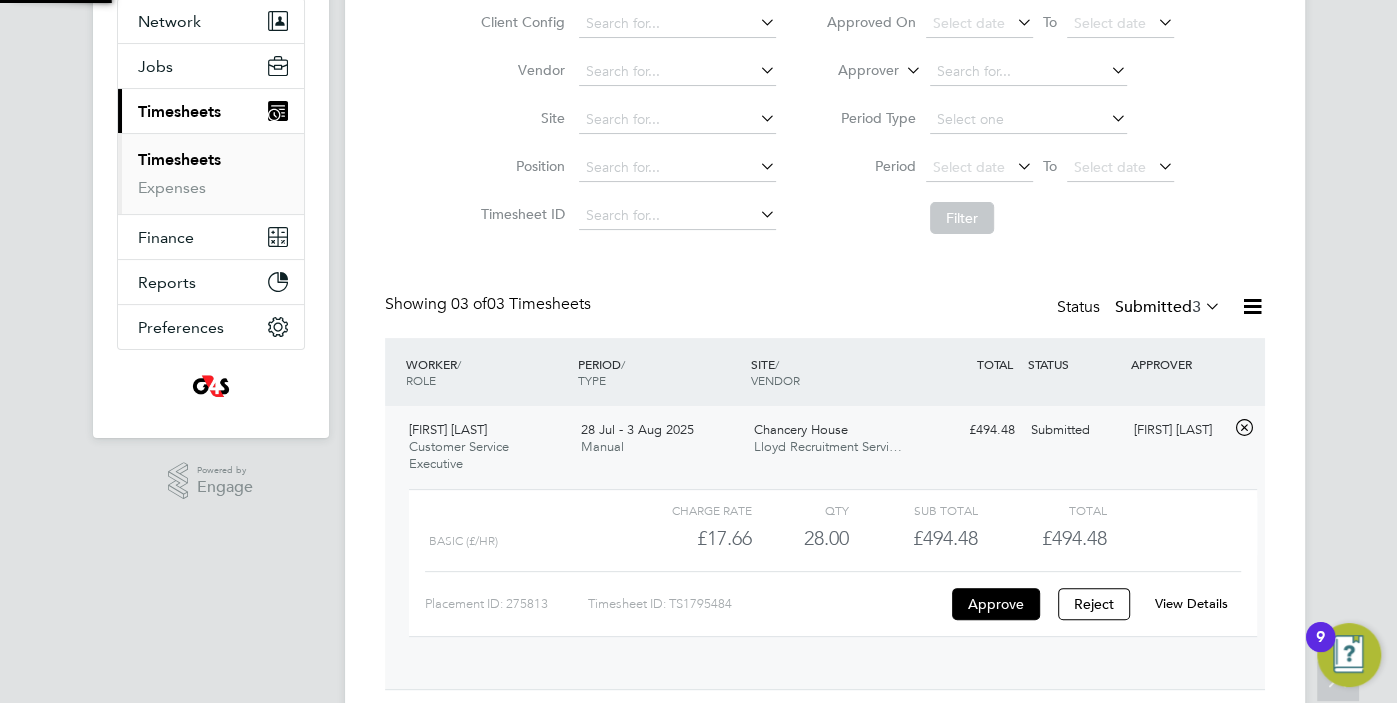 scroll, scrollTop: 10, scrollLeft: 10, axis: both 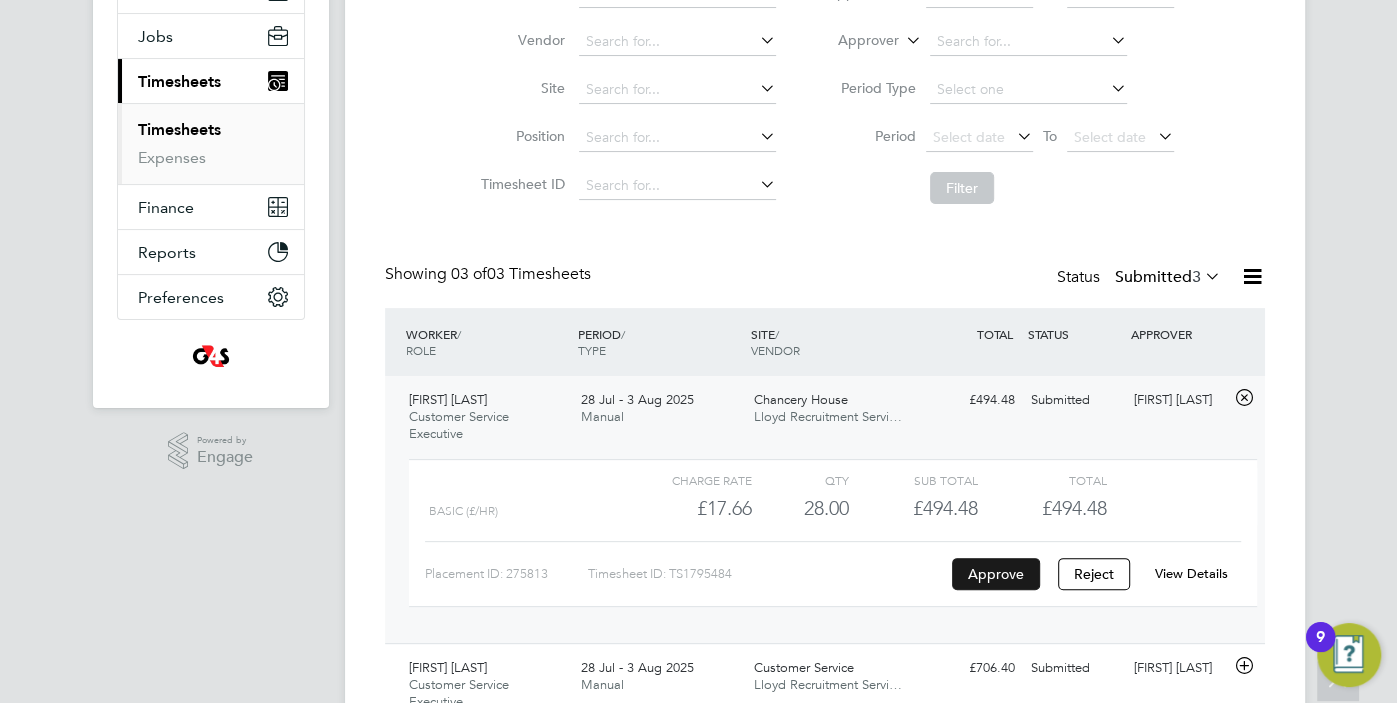 click on "Approve" 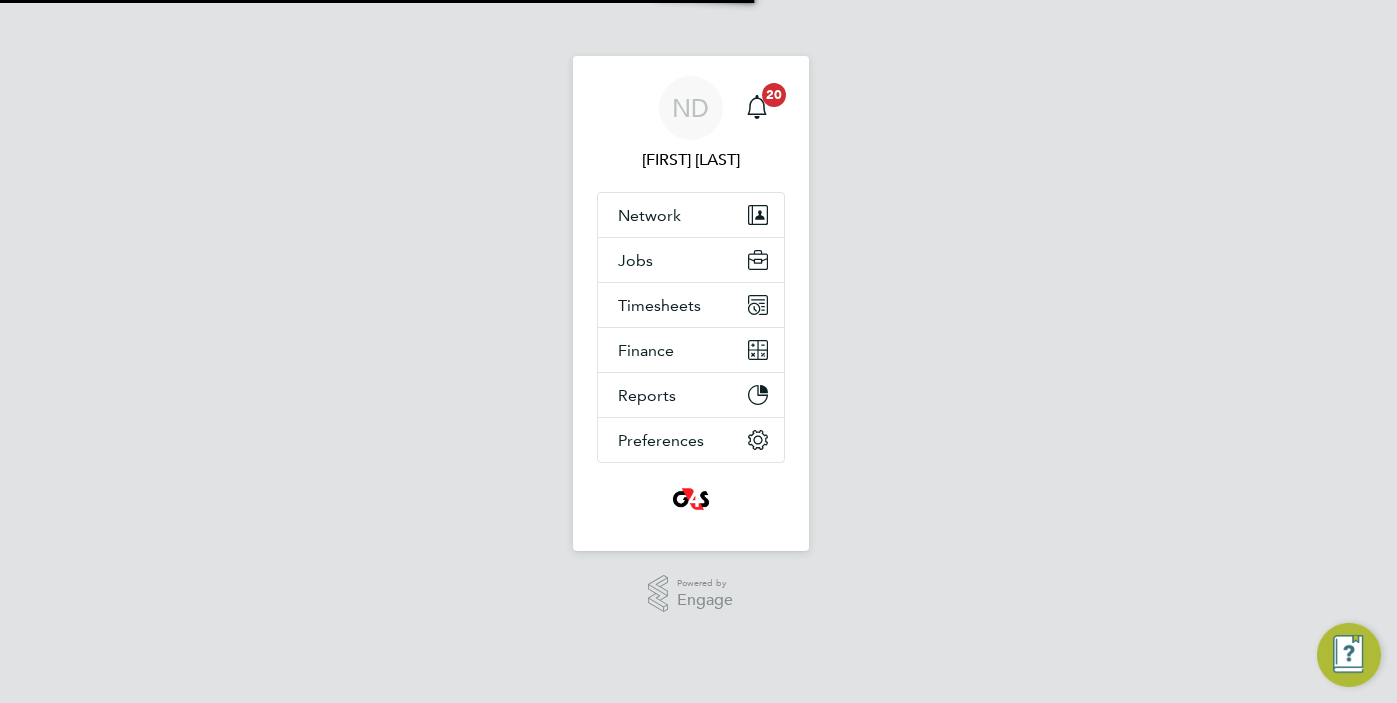scroll, scrollTop: 0, scrollLeft: 0, axis: both 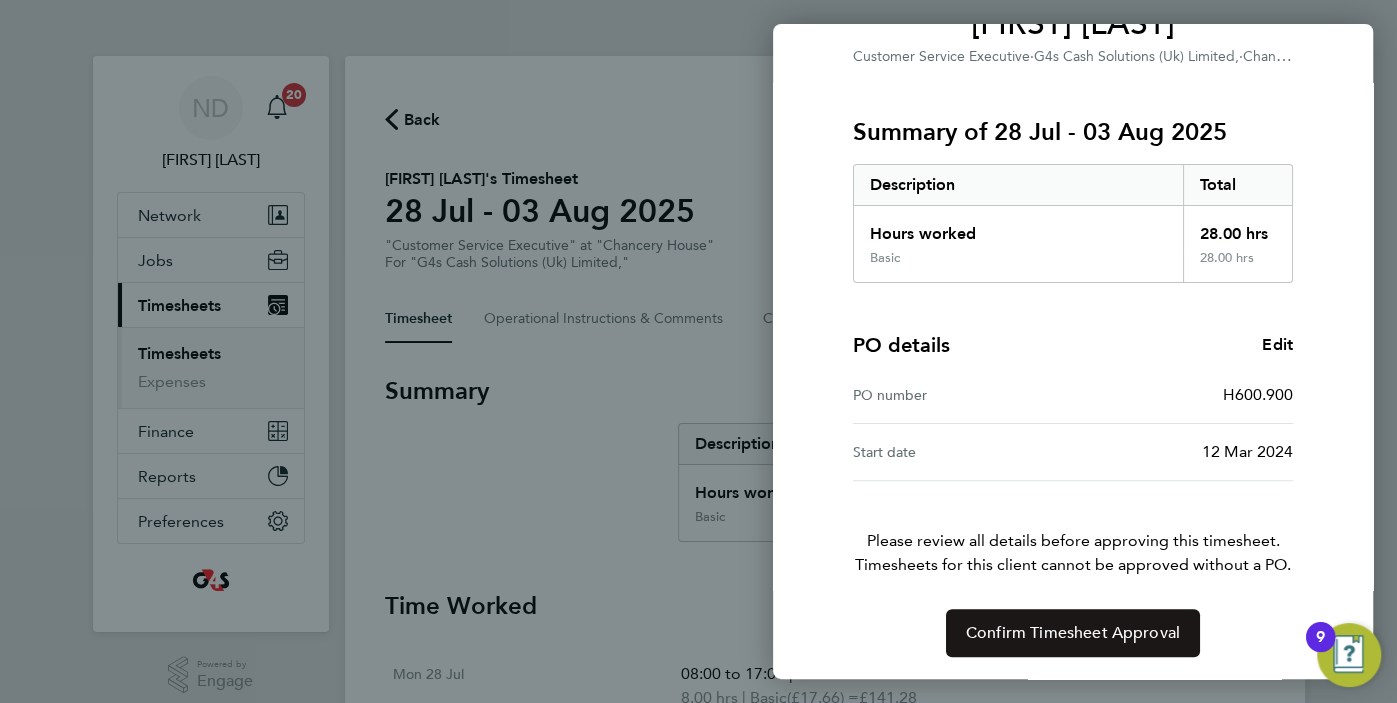click on "Confirm Timesheet Approval" 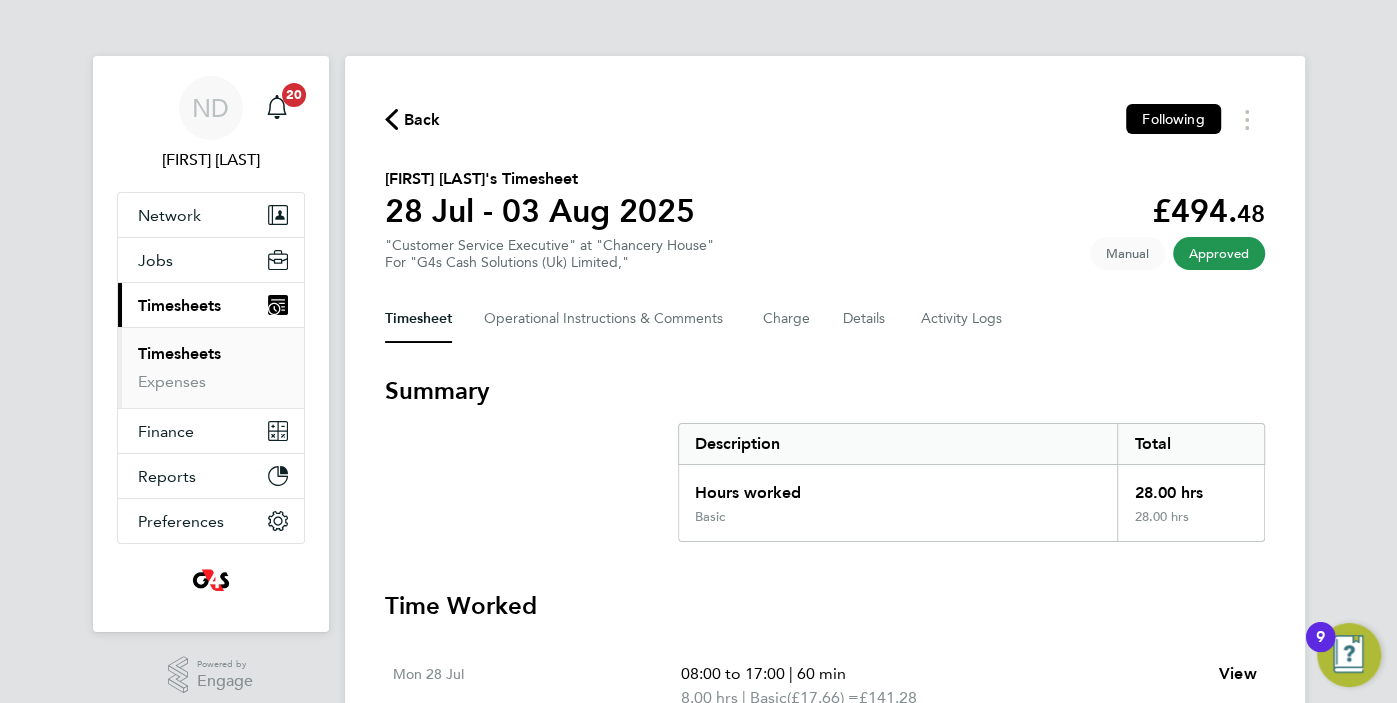 click on "Back" 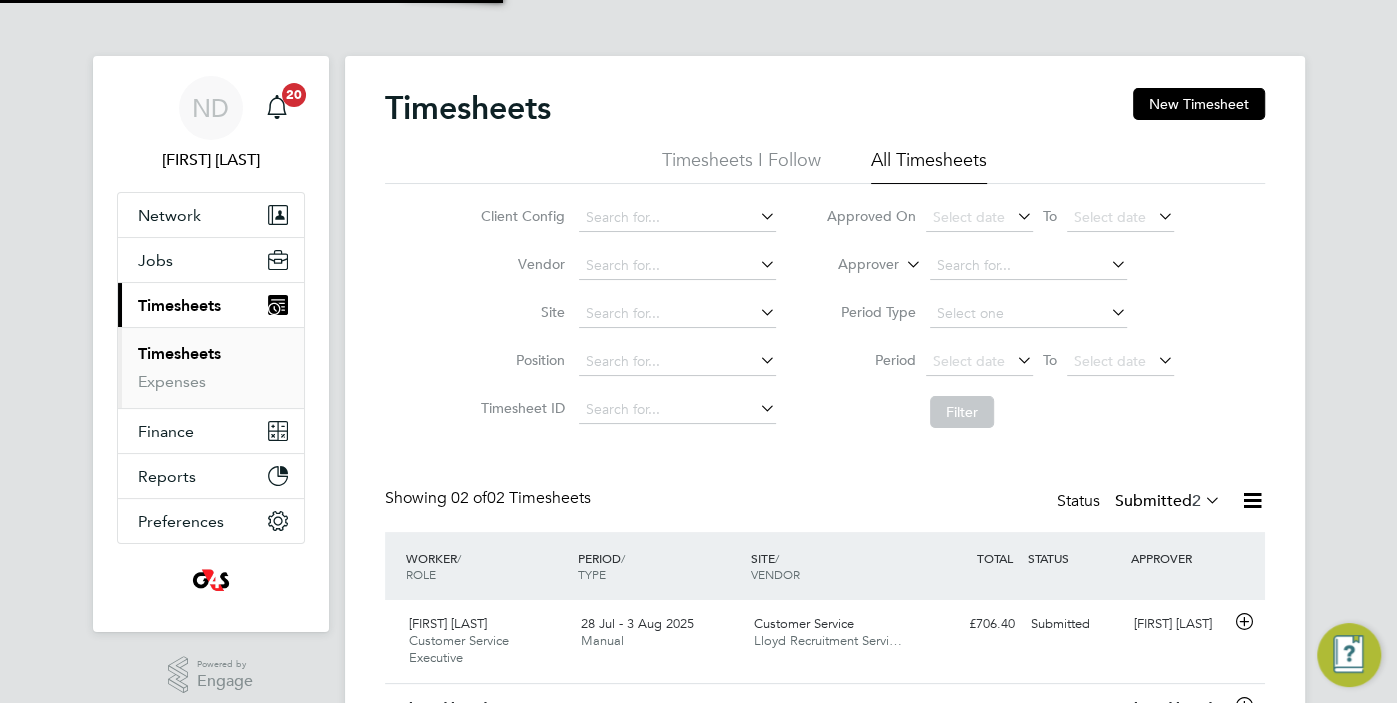 scroll, scrollTop: 10, scrollLeft: 10, axis: both 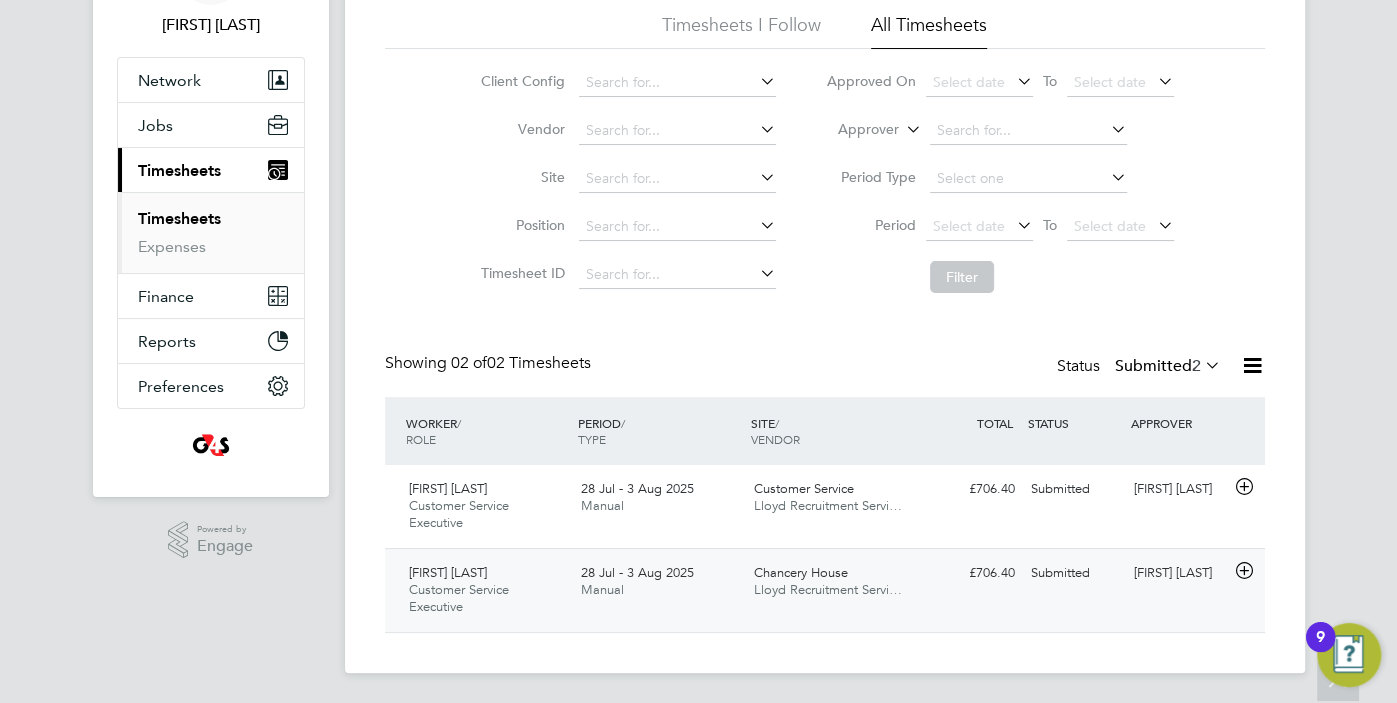 click on "28 Jul - 3 Aug 2025 Manual" 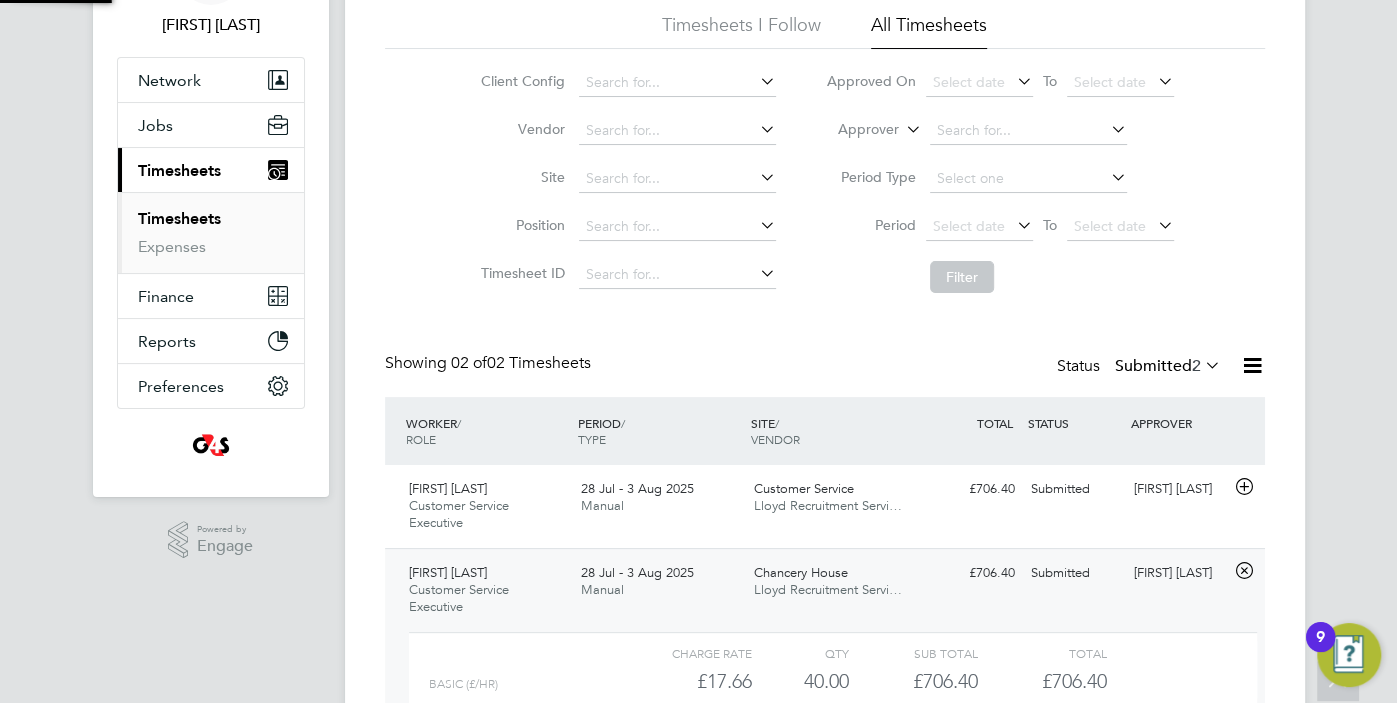 scroll, scrollTop: 10, scrollLeft: 10, axis: both 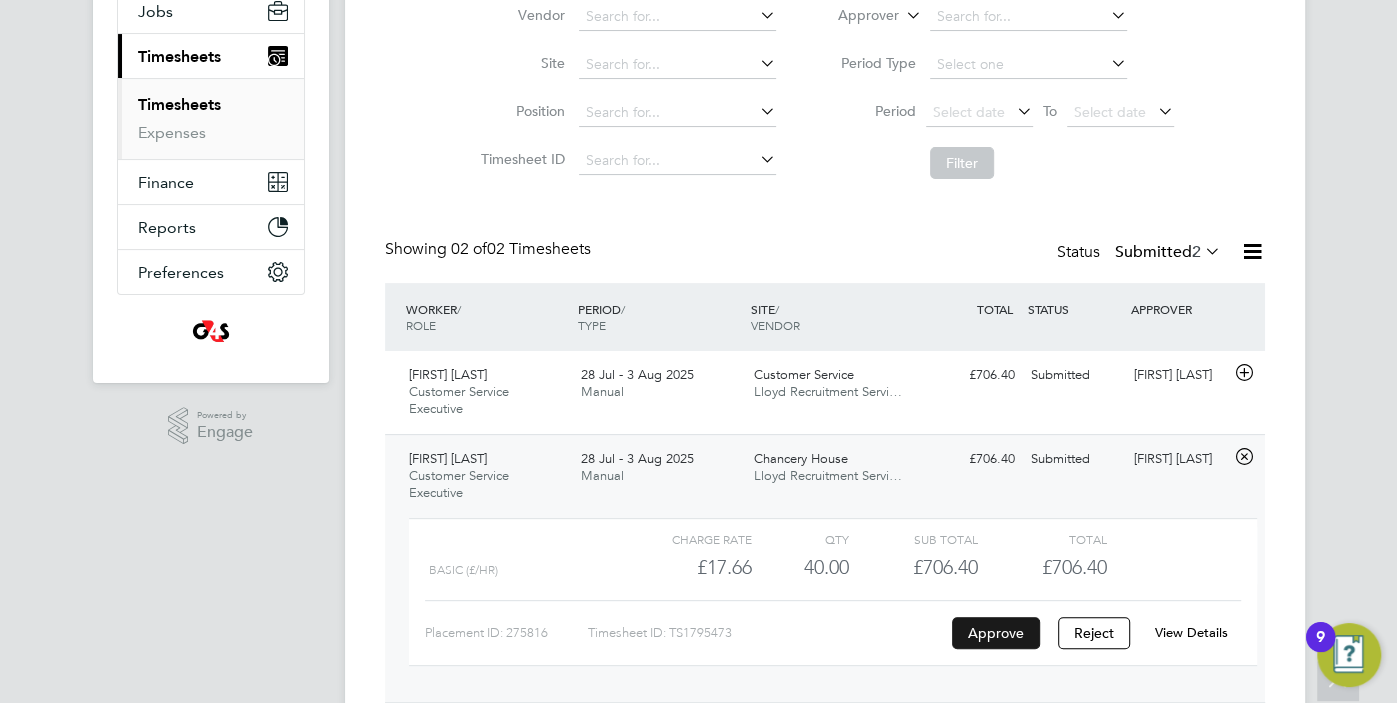 click on "Approve" 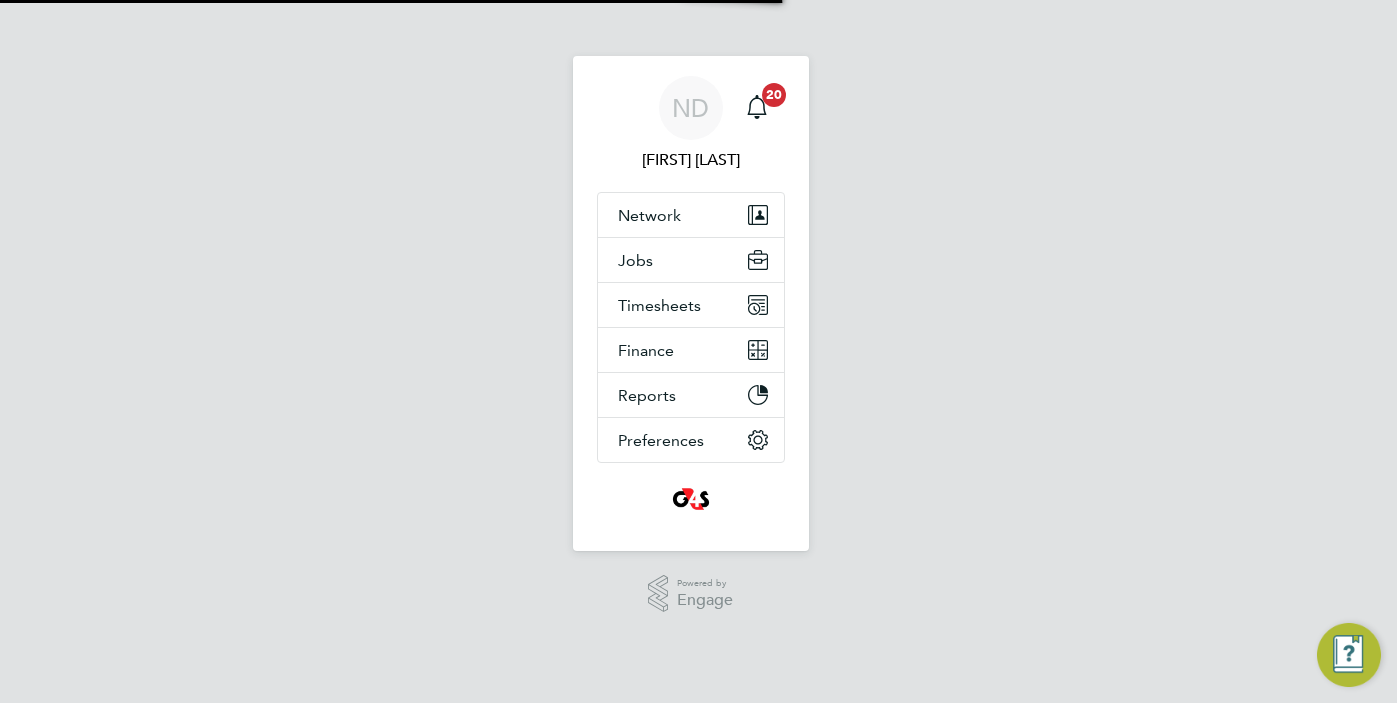 scroll, scrollTop: 0, scrollLeft: 0, axis: both 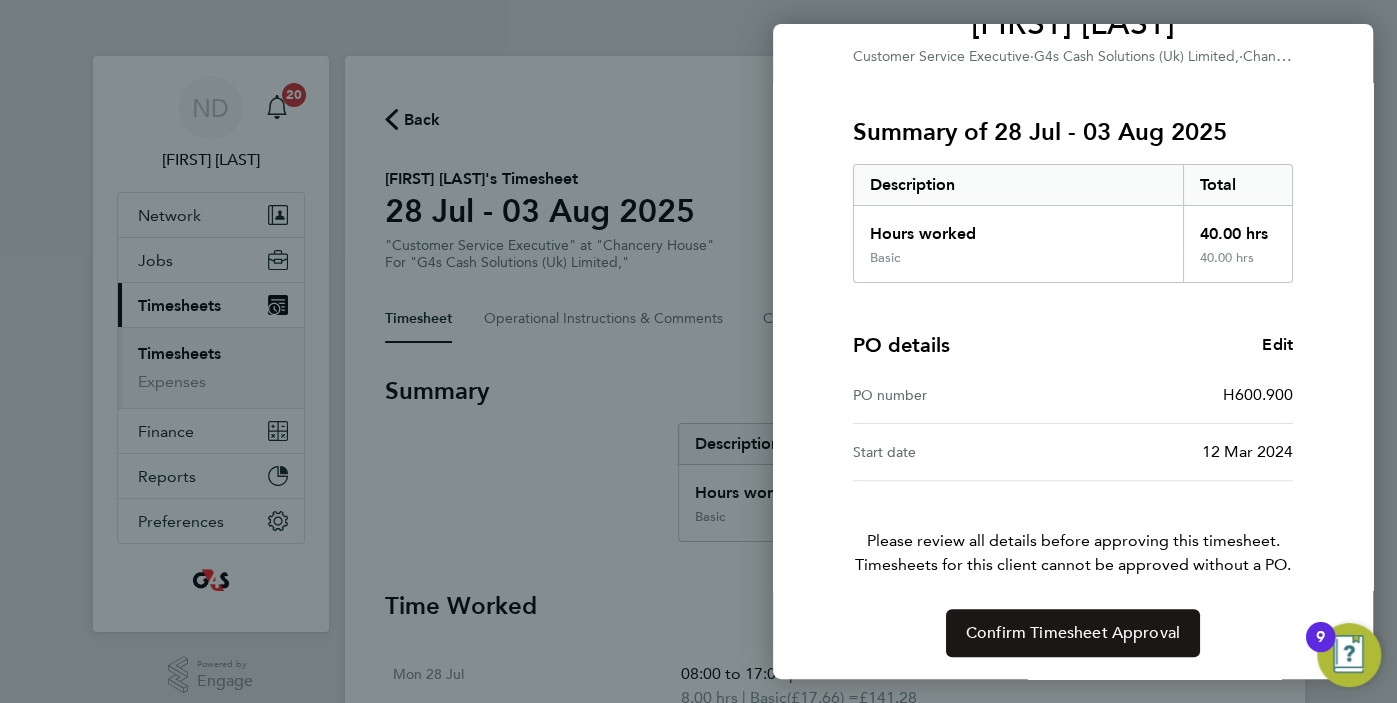 click on "Confirm Timesheet Approval" 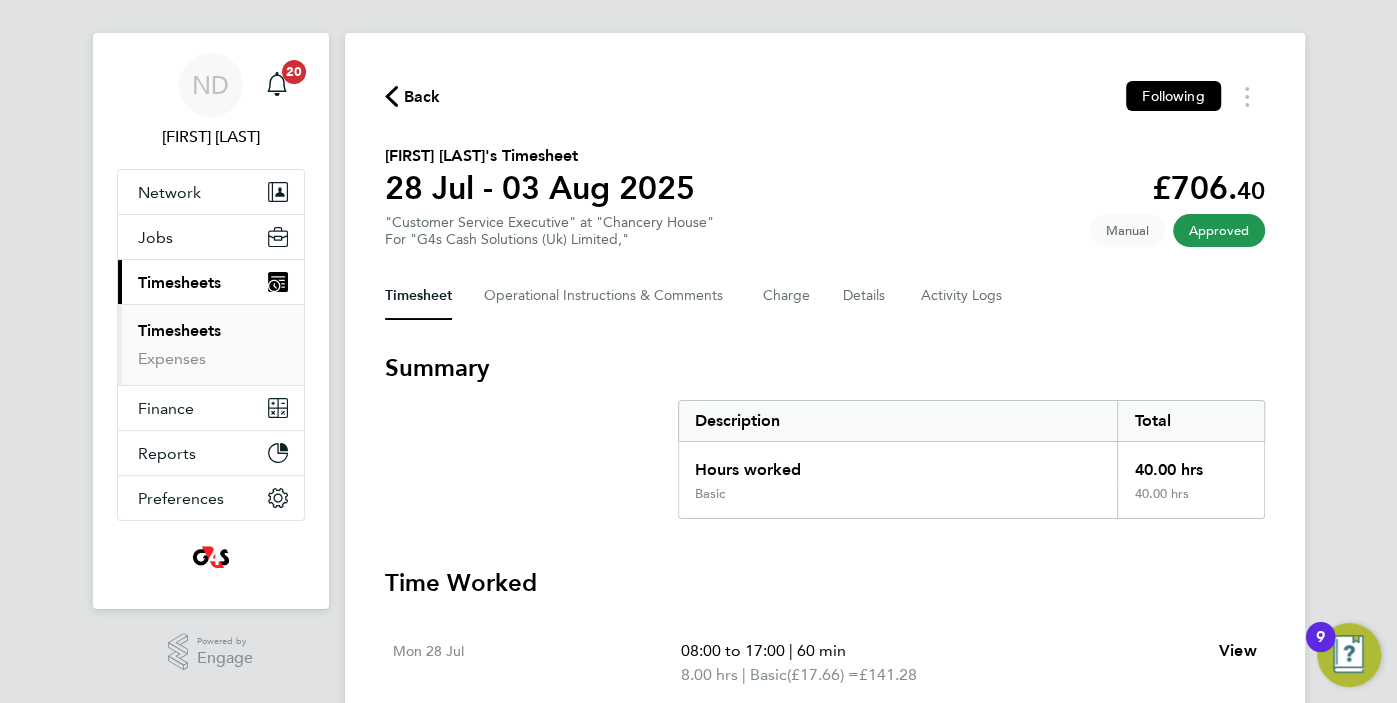 scroll, scrollTop: 0, scrollLeft: 0, axis: both 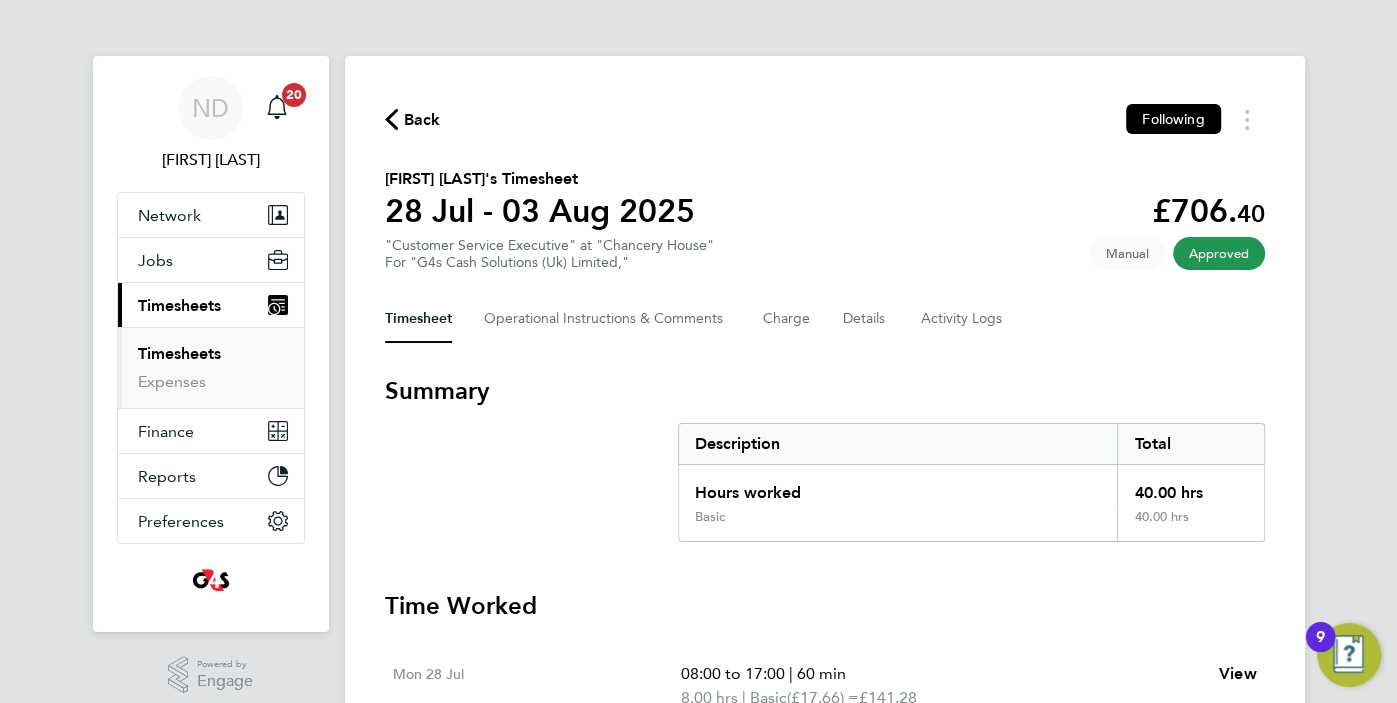 click 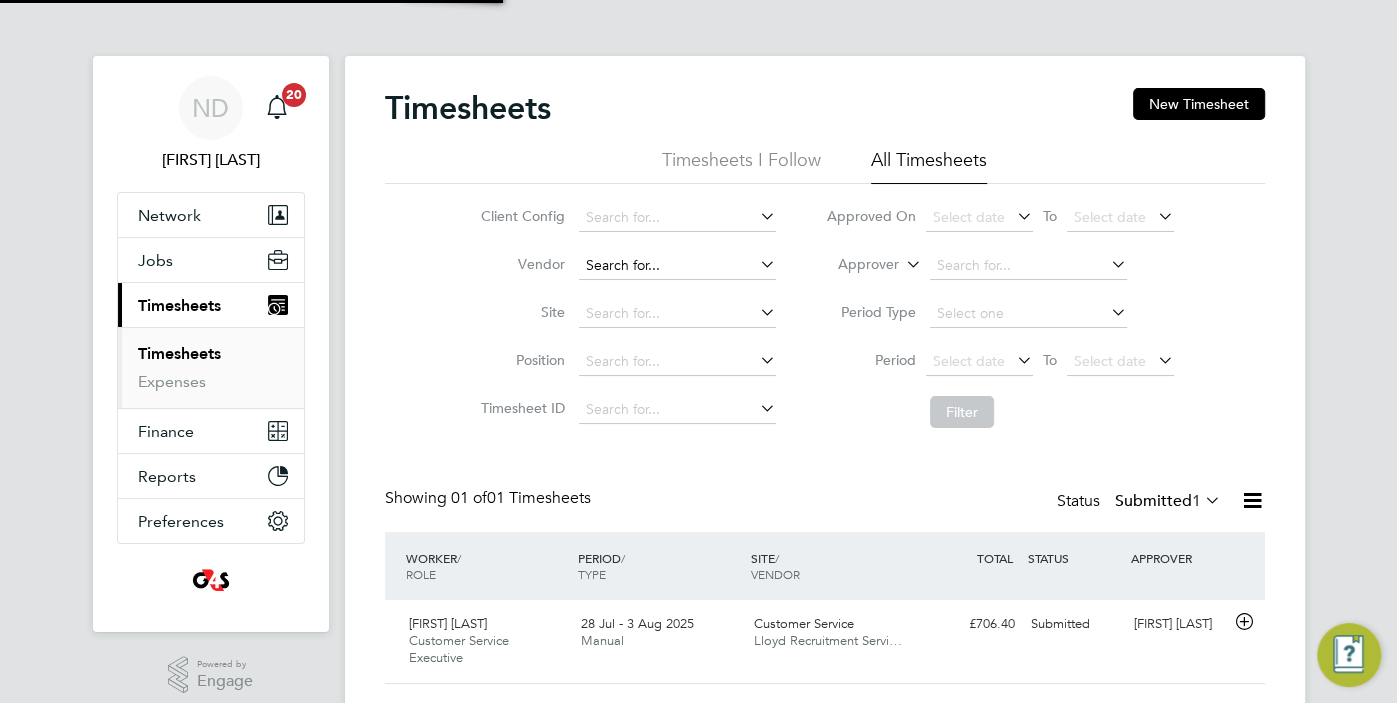 scroll, scrollTop: 10, scrollLeft: 10, axis: both 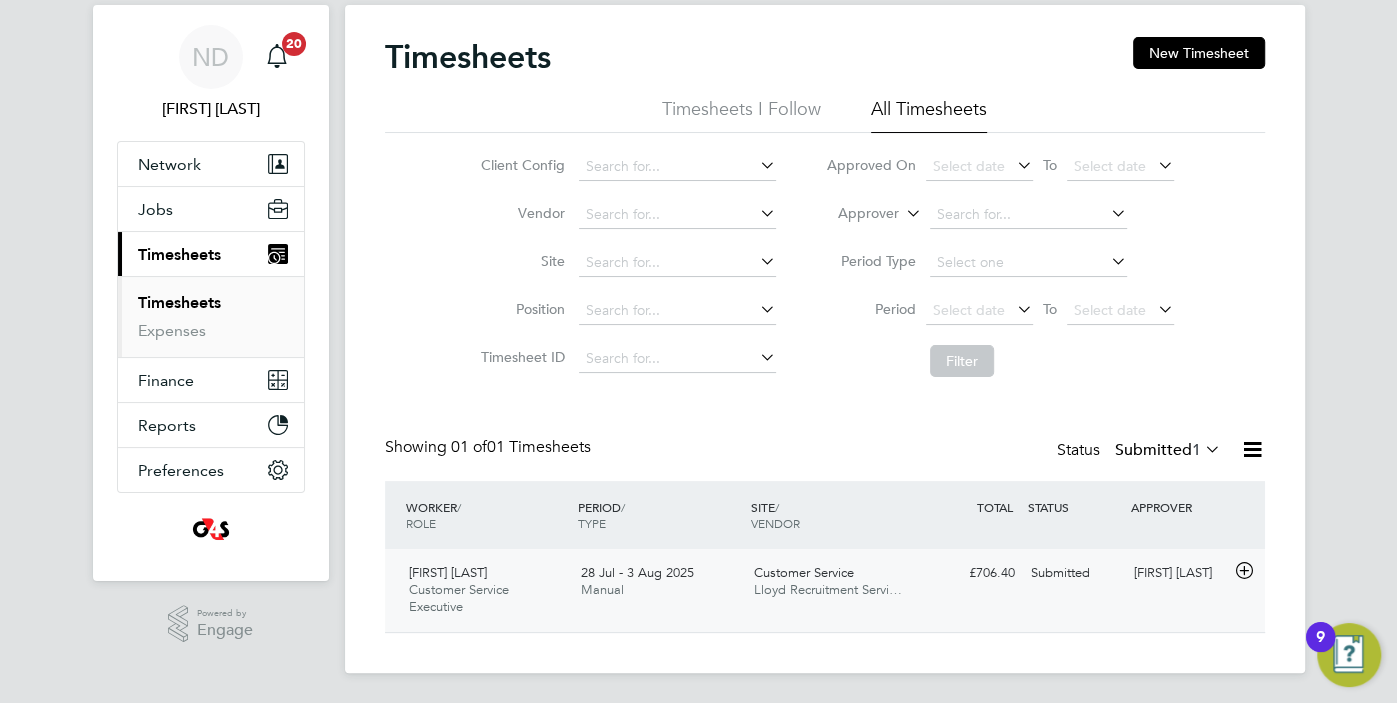 click on "William Hewett Customer Service Executive   28 Jul - 3 Aug 2025" 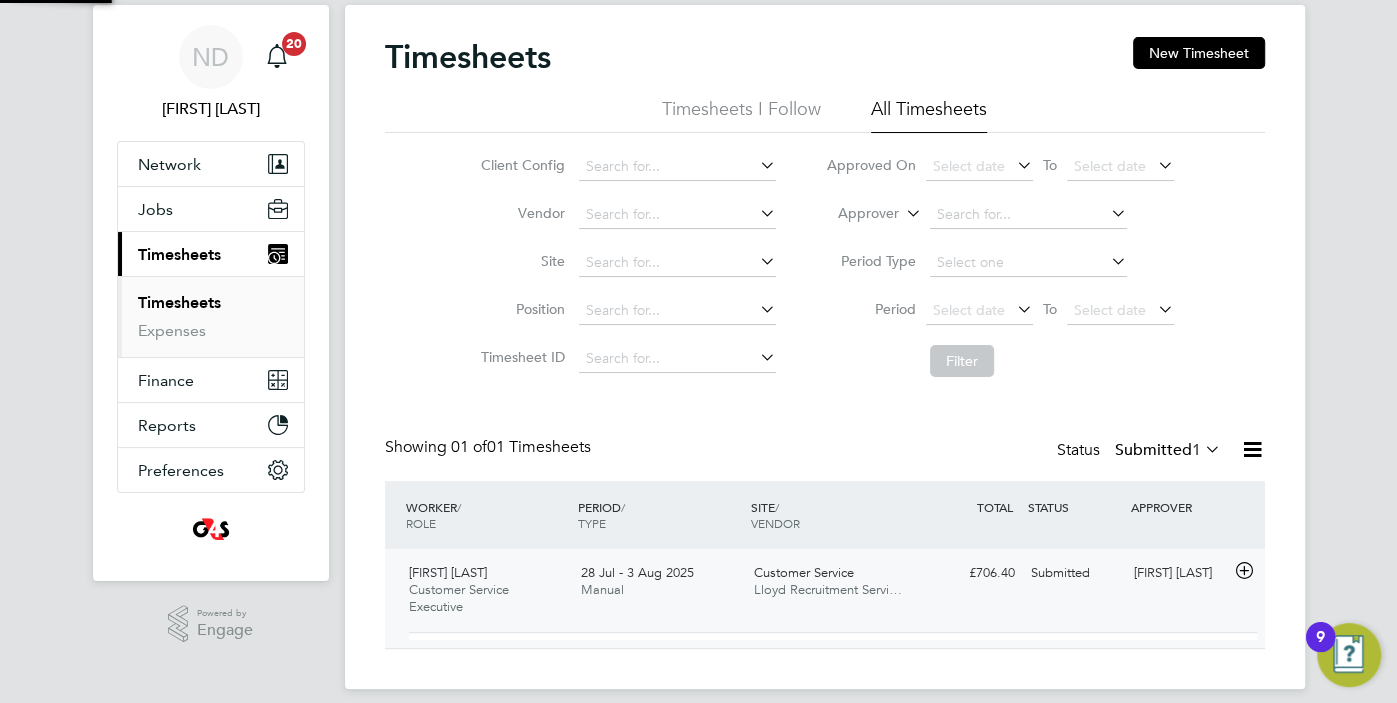 scroll, scrollTop: 10, scrollLeft: 10, axis: both 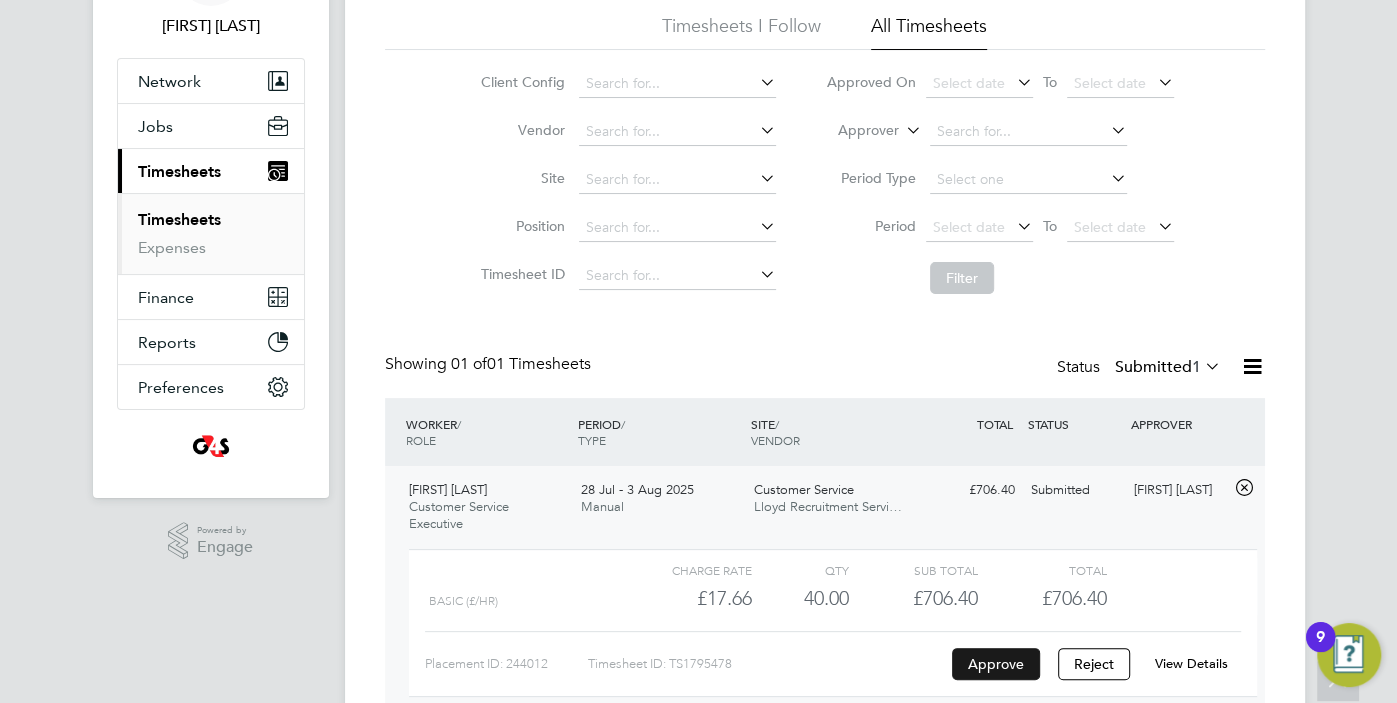 click on "Approve" 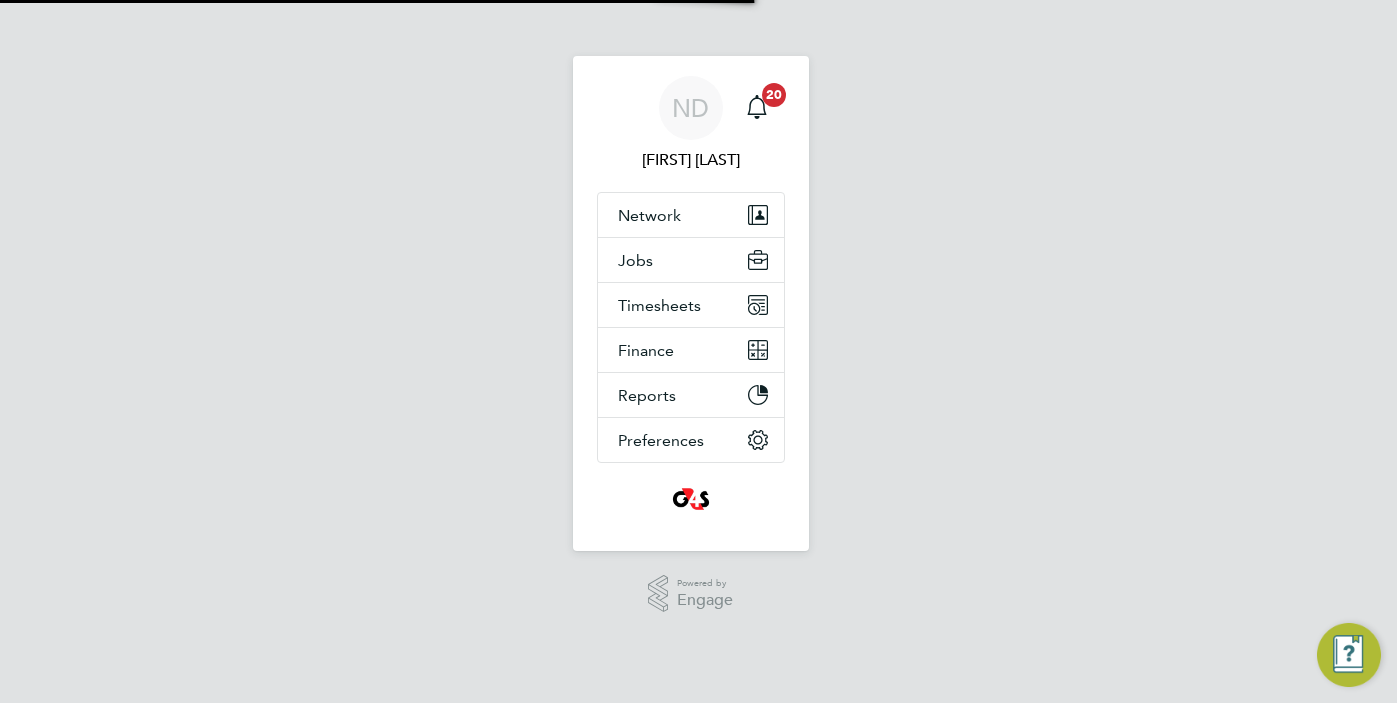 scroll, scrollTop: 0, scrollLeft: 0, axis: both 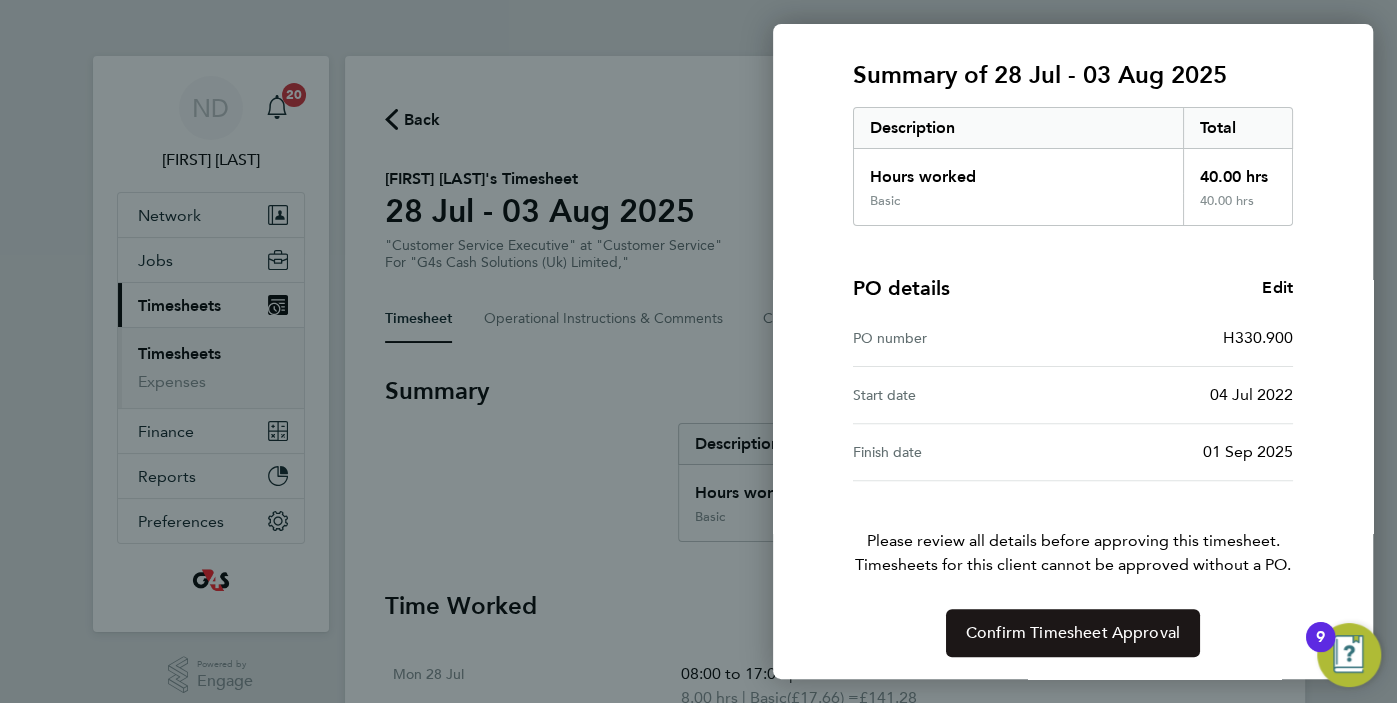 click on "Confirm Timesheet Approval" 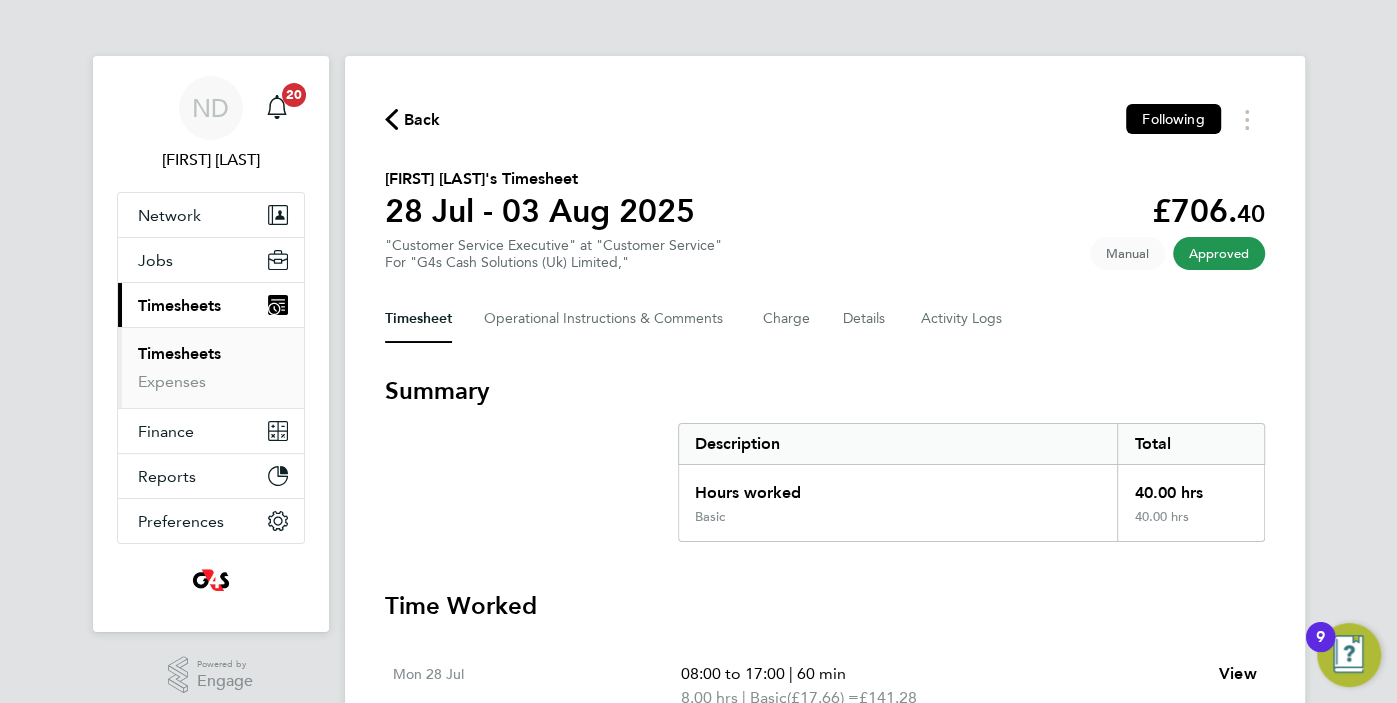 click on "Back" 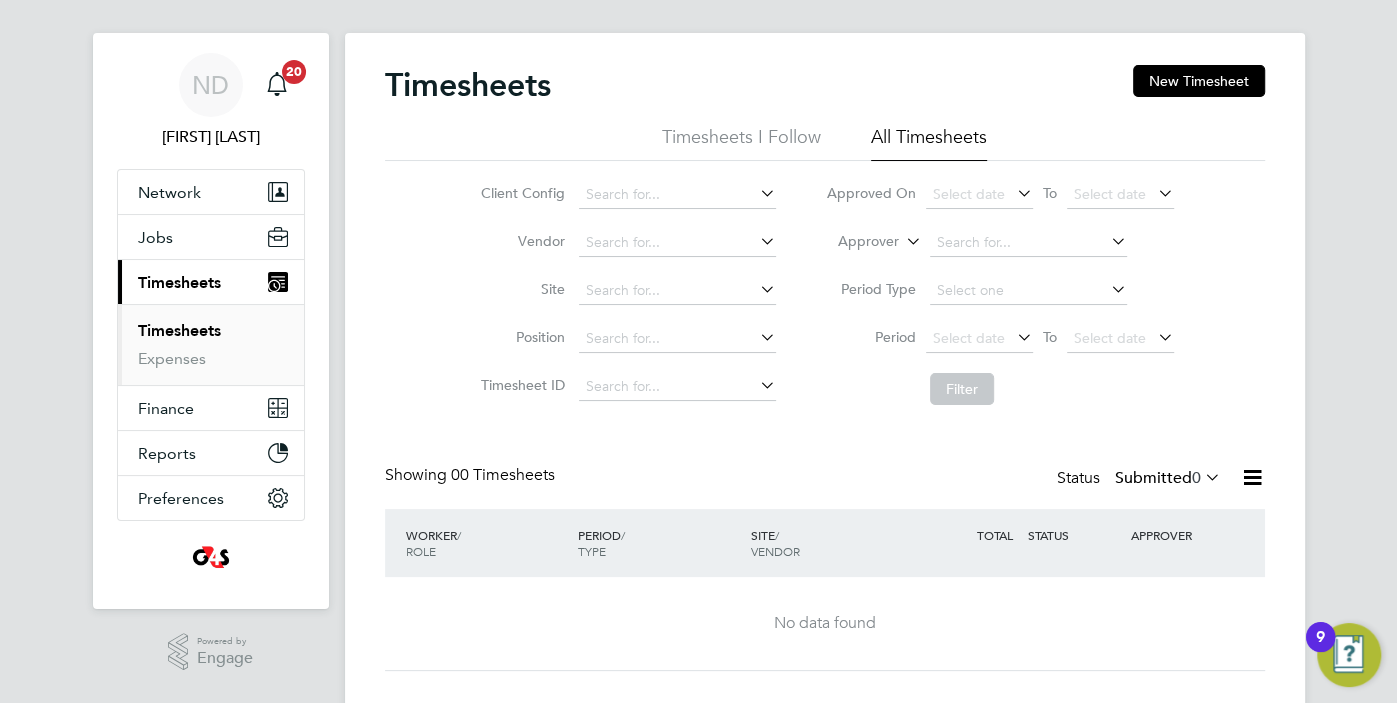 scroll, scrollTop: 0, scrollLeft: 0, axis: both 